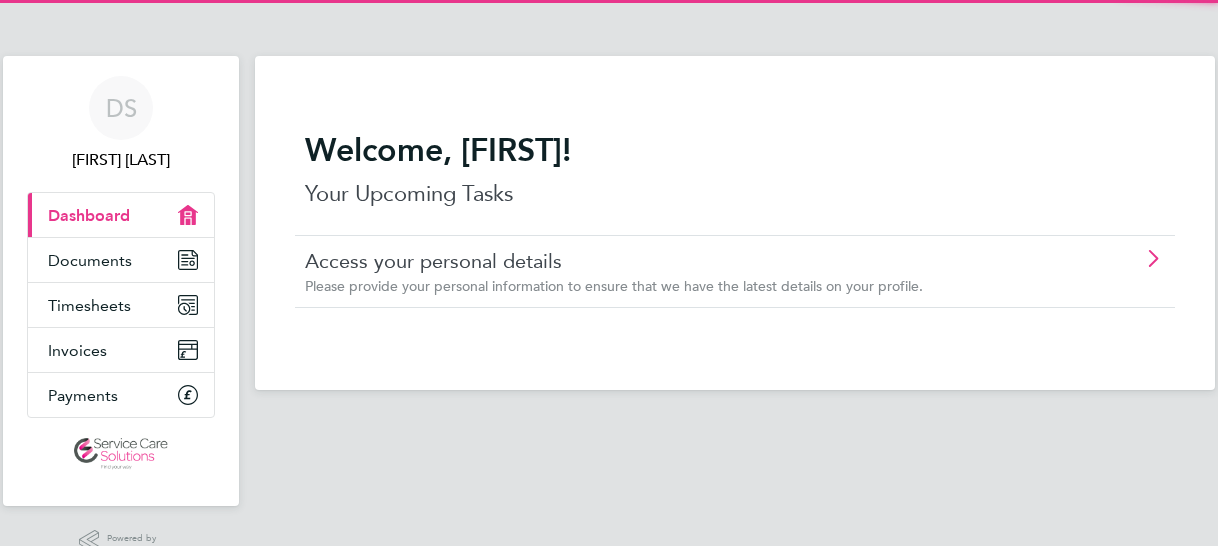 scroll, scrollTop: 0, scrollLeft: 0, axis: both 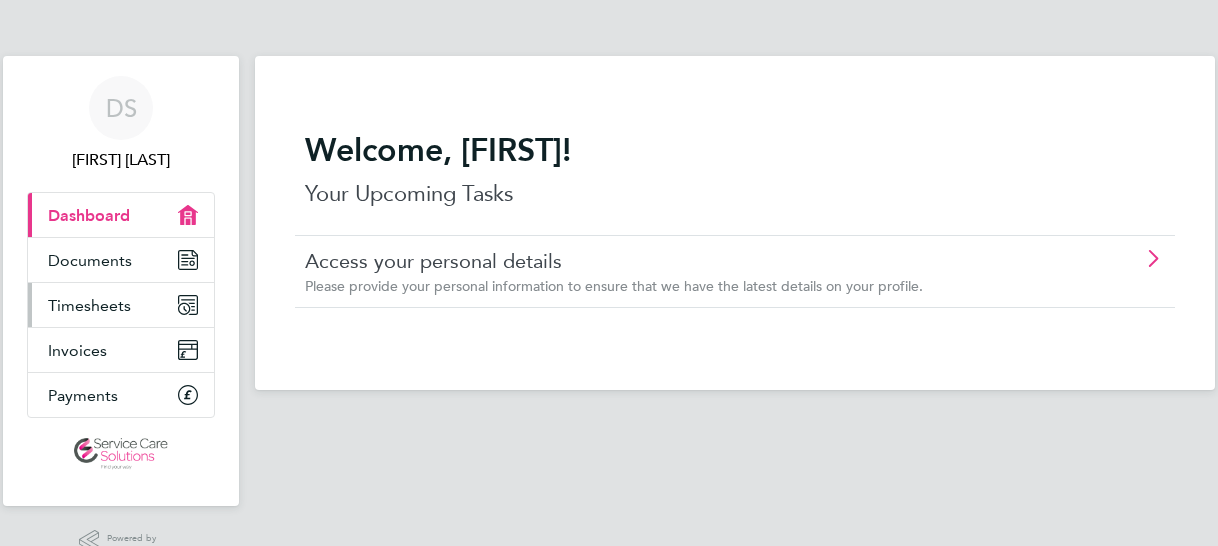 click on "Timesheets" at bounding box center [89, 305] 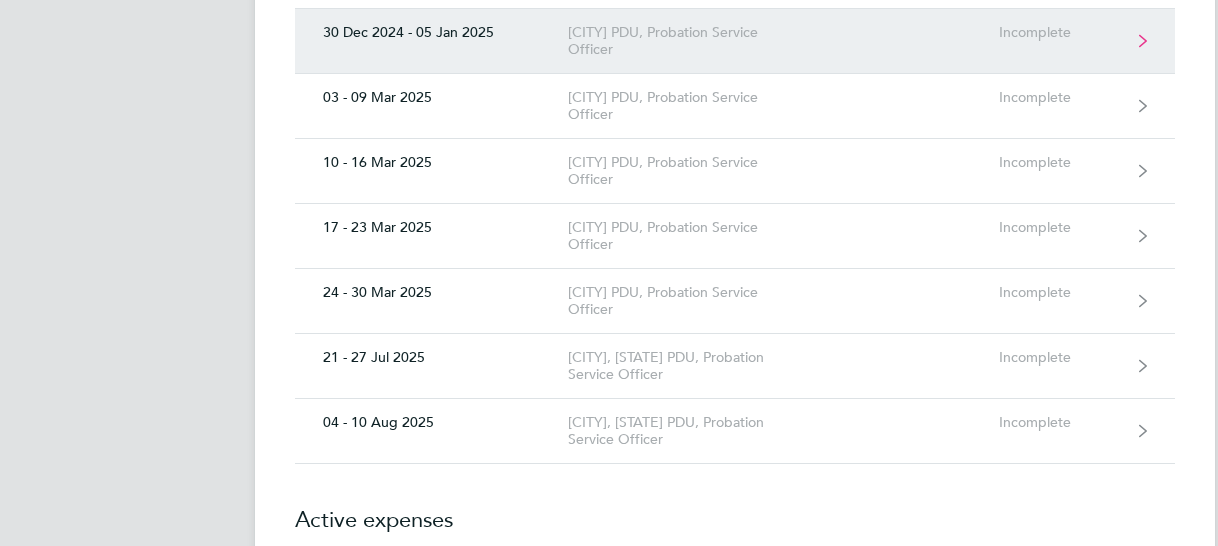 scroll, scrollTop: 700, scrollLeft: 0, axis: vertical 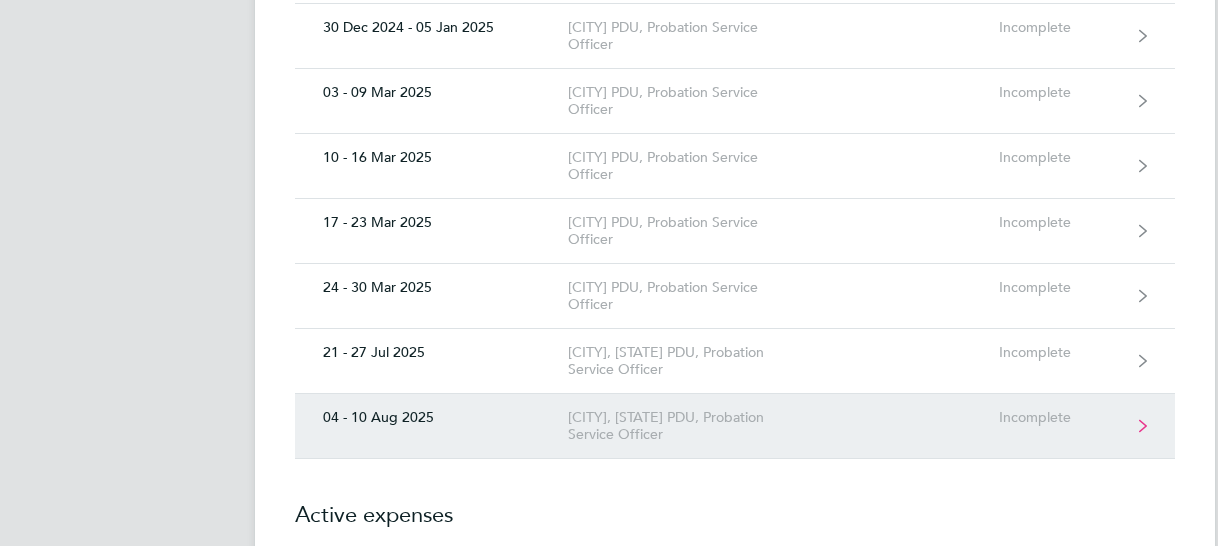 click on "[CITY], [STATE] PDU, Probation Service Officer" 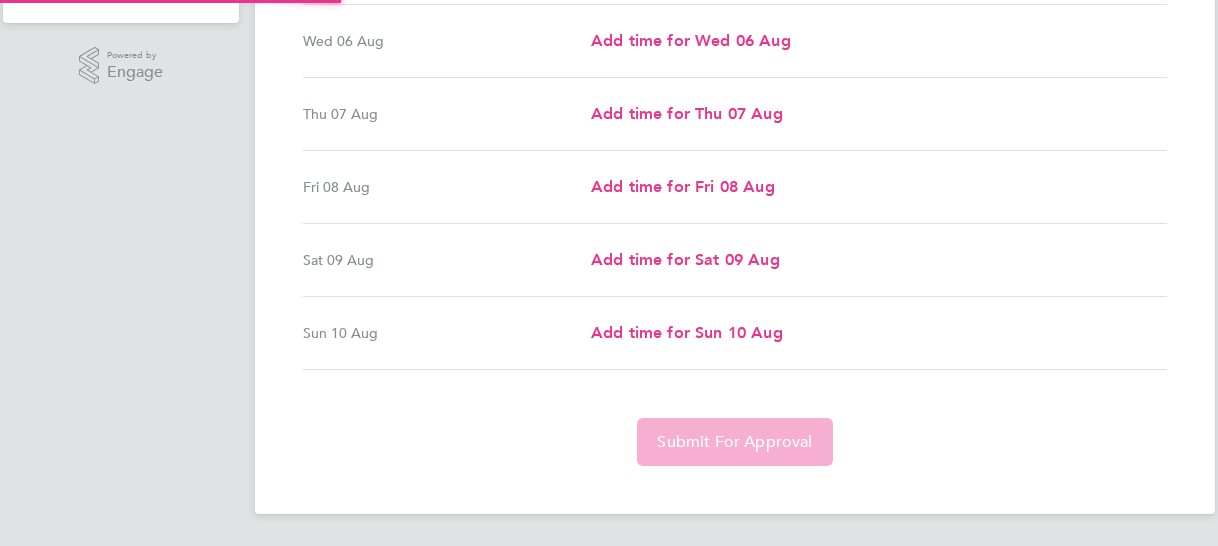 scroll, scrollTop: 0, scrollLeft: 0, axis: both 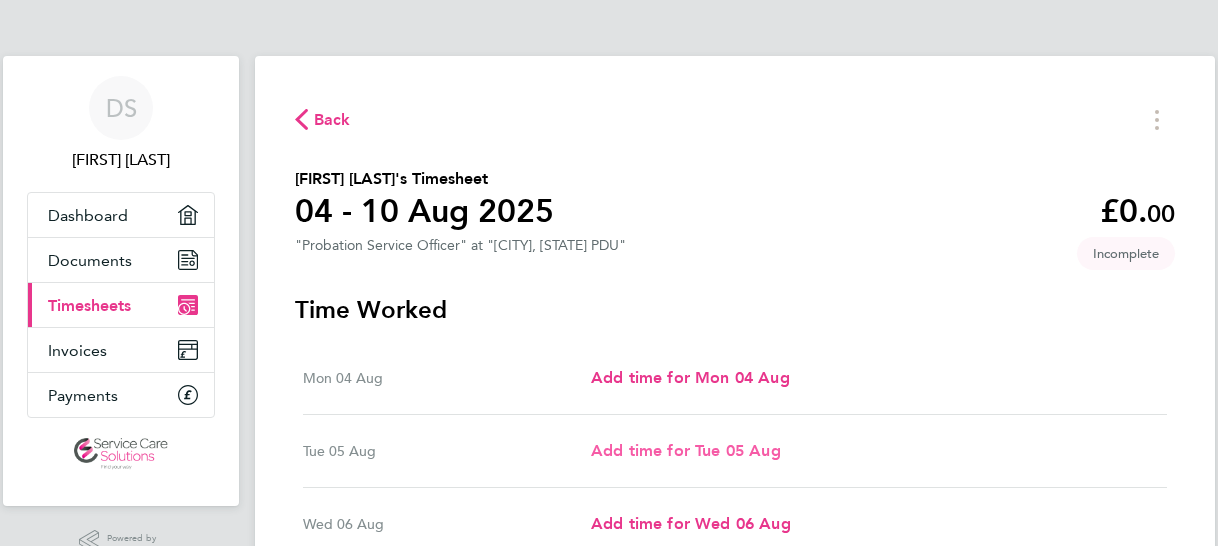 click on "Add time for Tue 05 Aug" at bounding box center (686, 450) 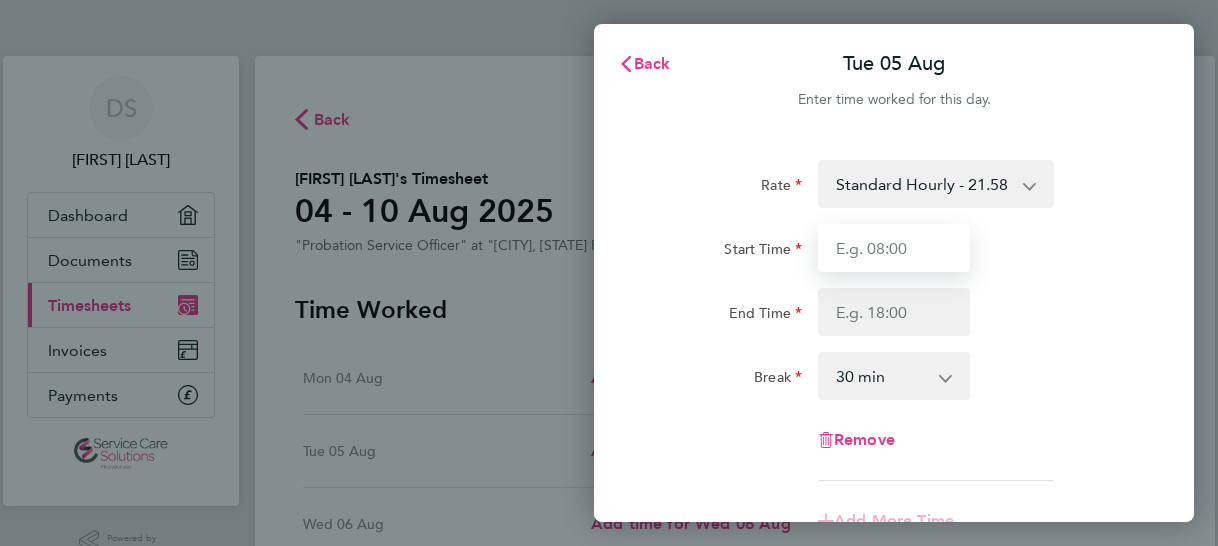 drag, startPoint x: 866, startPoint y: 254, endPoint x: 876, endPoint y: 251, distance: 10.440307 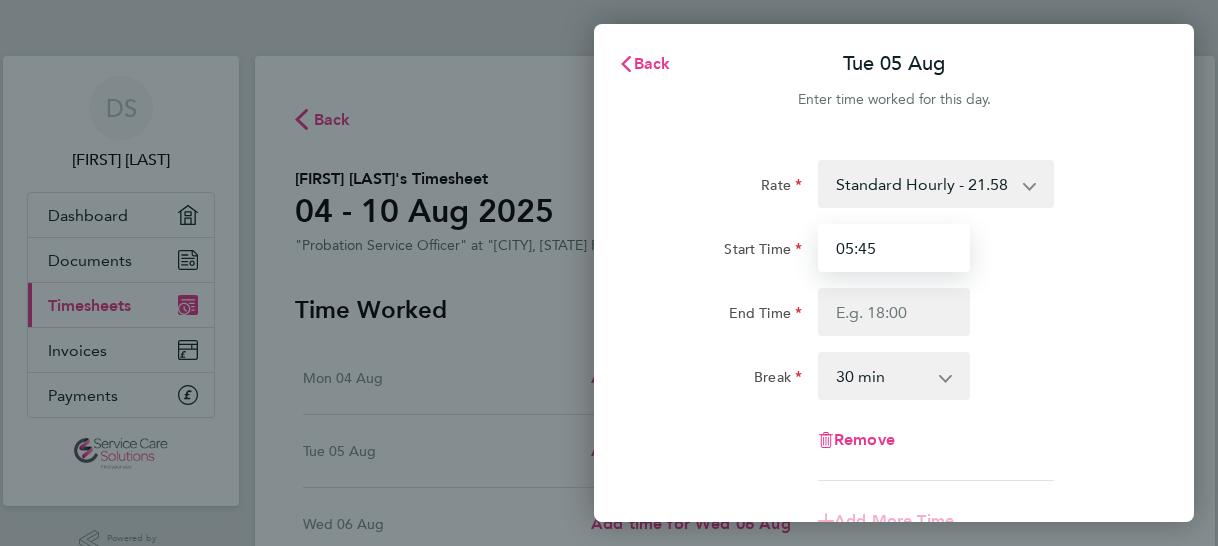 type on "05:45" 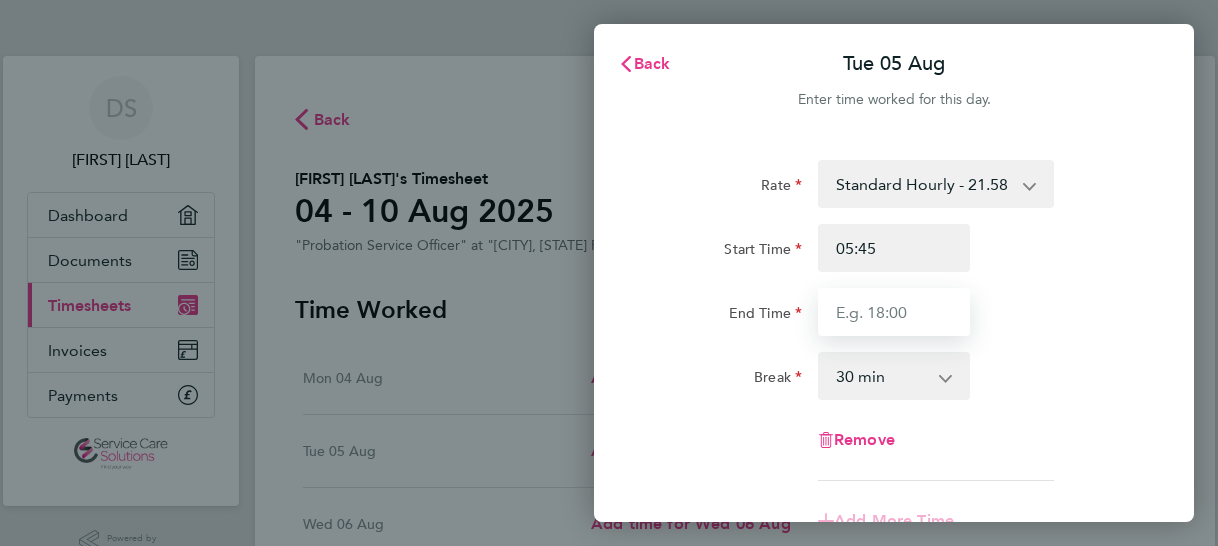 click on "End Time" at bounding box center [894, 312] 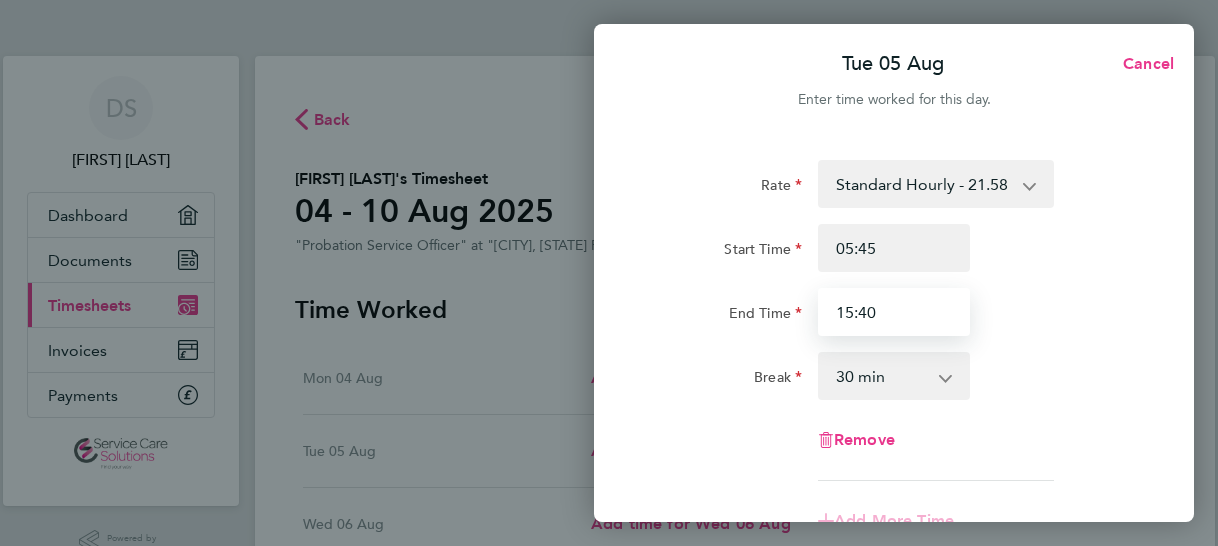 type on "15:40" 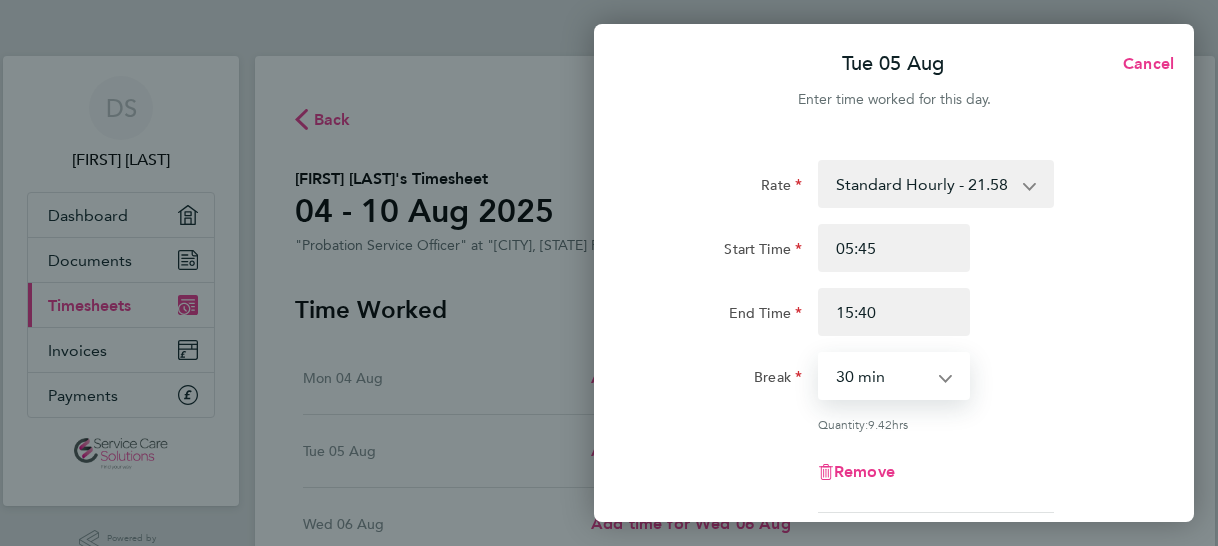click on "0 min   15 min   30 min   45 min   60 min   75 min   90 min" at bounding box center (882, 376) 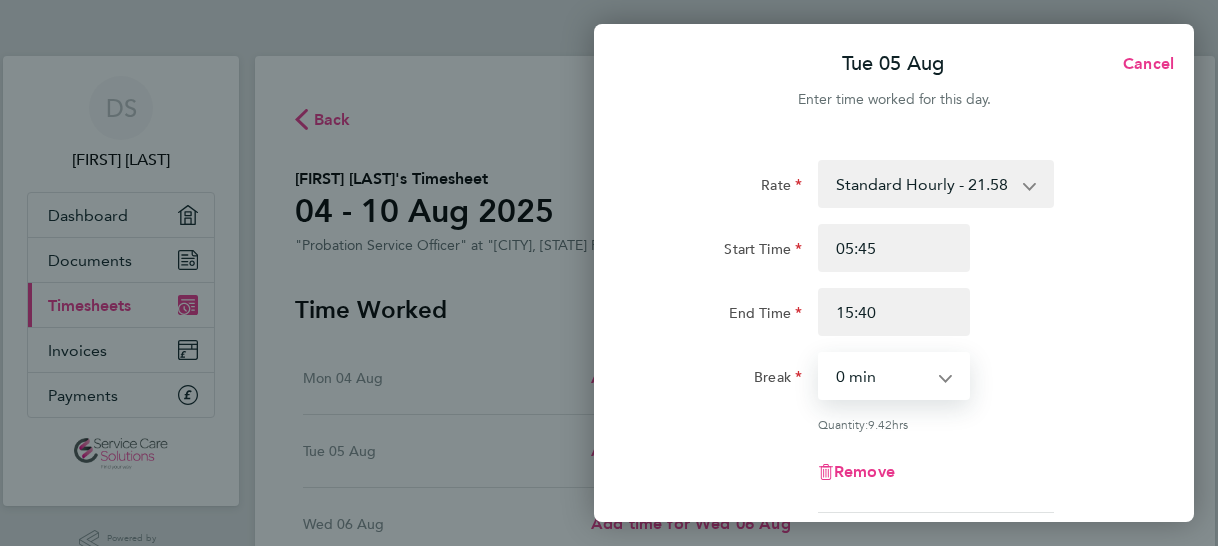 click on "0 min   15 min   30 min   45 min   60 min   75 min   90 min" at bounding box center [882, 376] 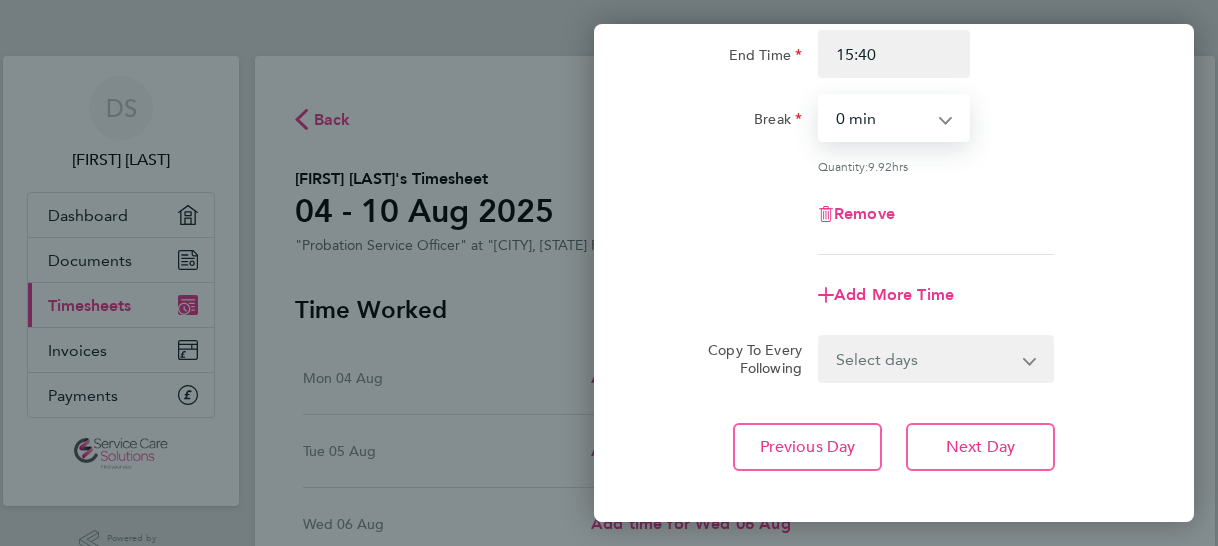 scroll, scrollTop: 300, scrollLeft: 0, axis: vertical 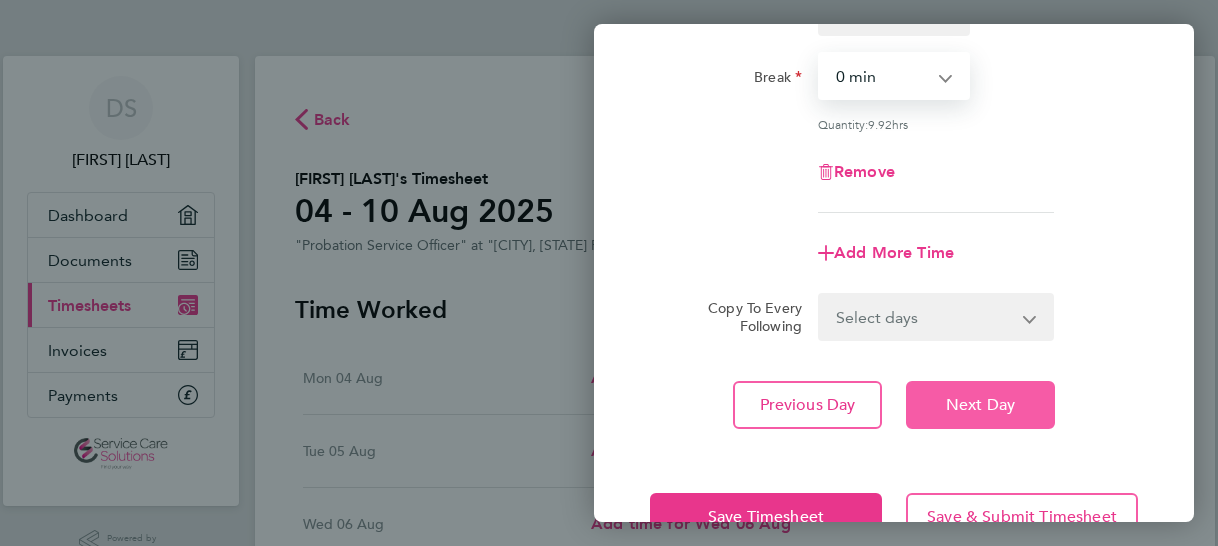 click on "Next Day" 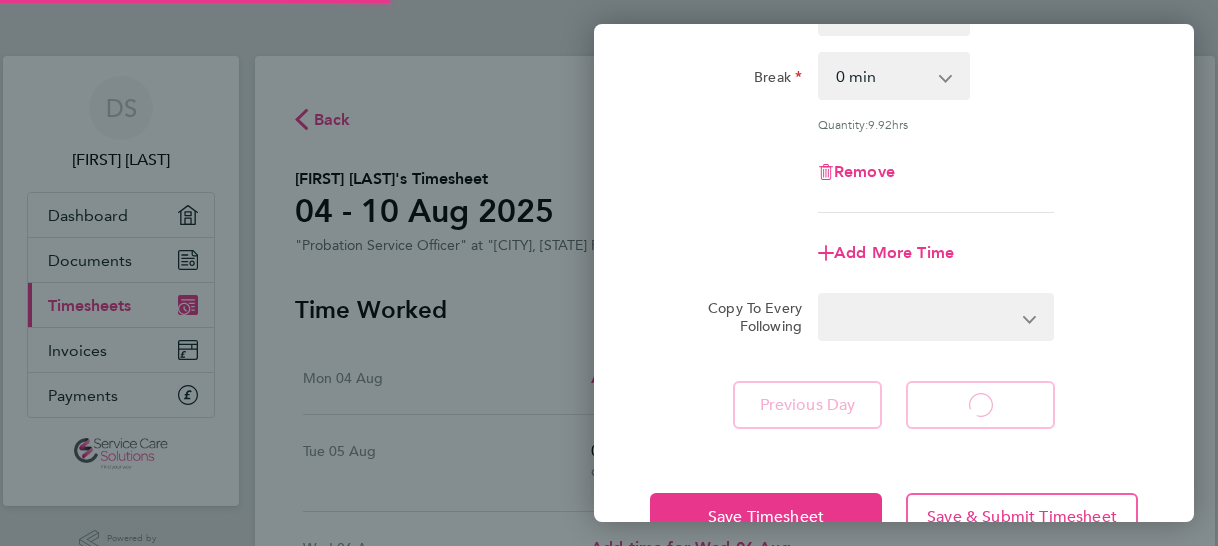 select on "30" 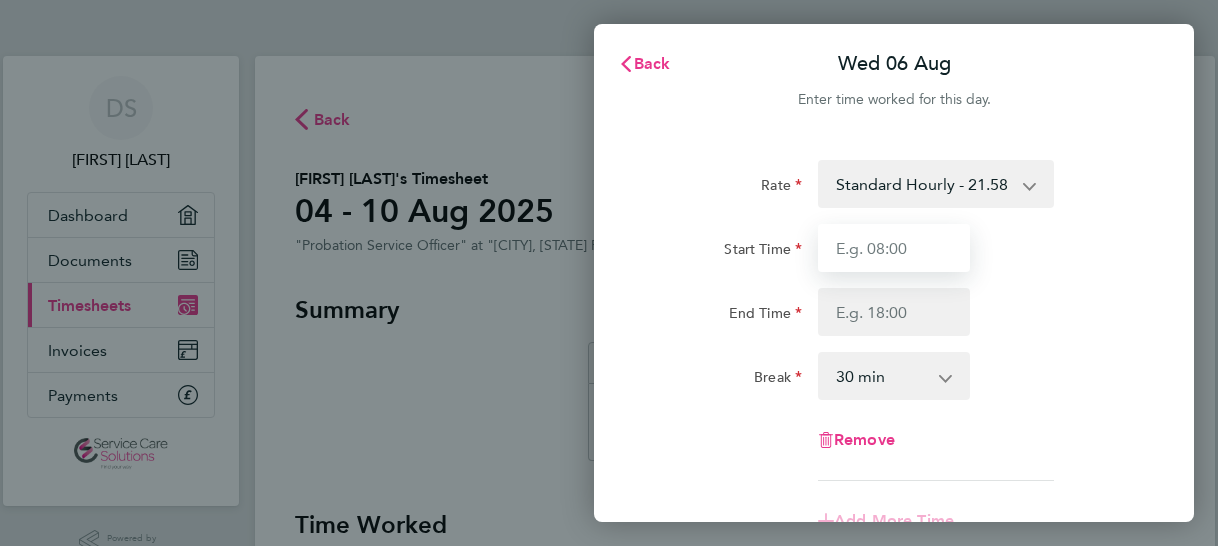 click on "Start Time" at bounding box center (894, 248) 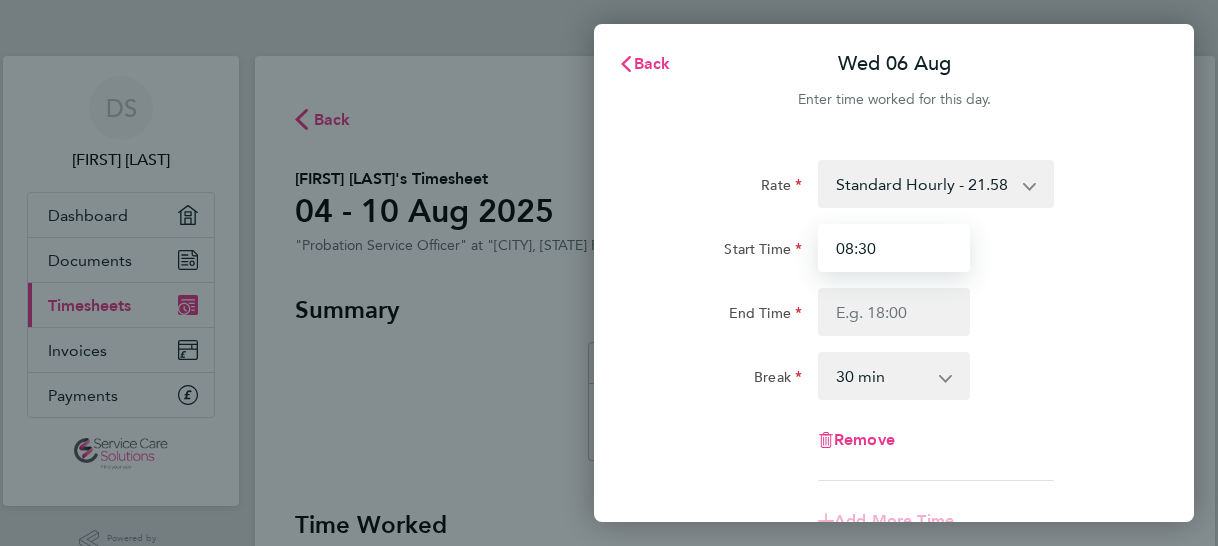 type on "08:30" 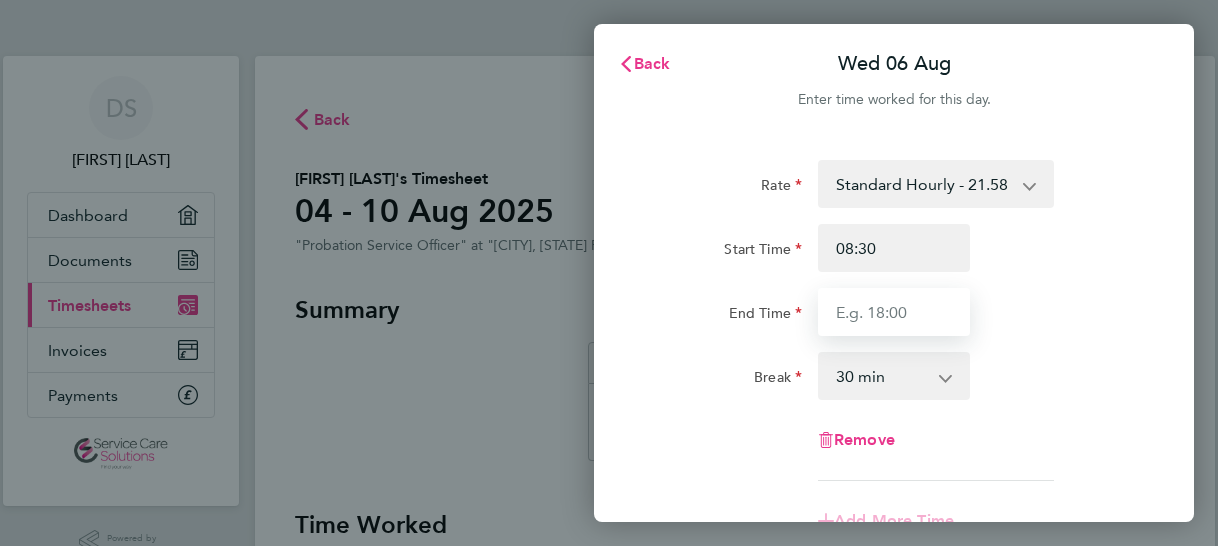 click on "End Time" at bounding box center (894, 312) 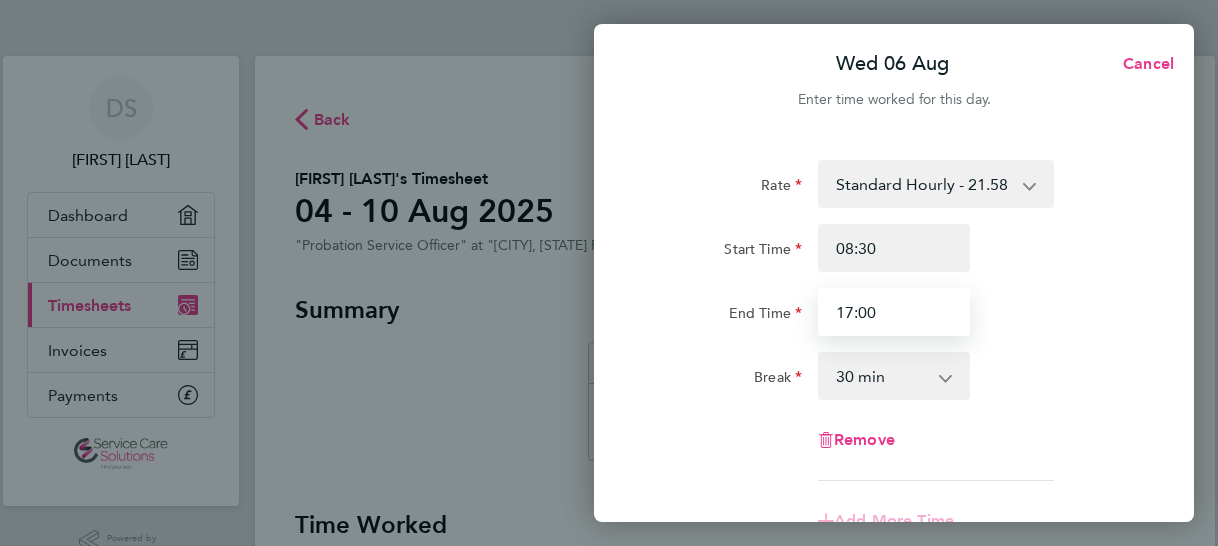 type on "17:00" 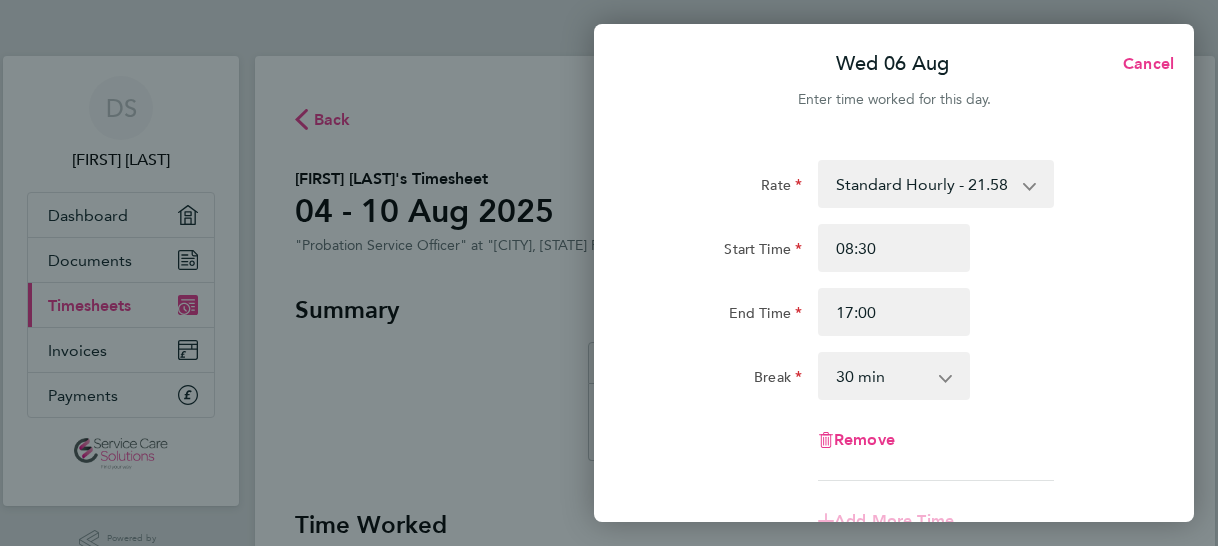 click on "0 min   15 min   30 min   45 min   60 min   75 min   90 min" at bounding box center (882, 376) 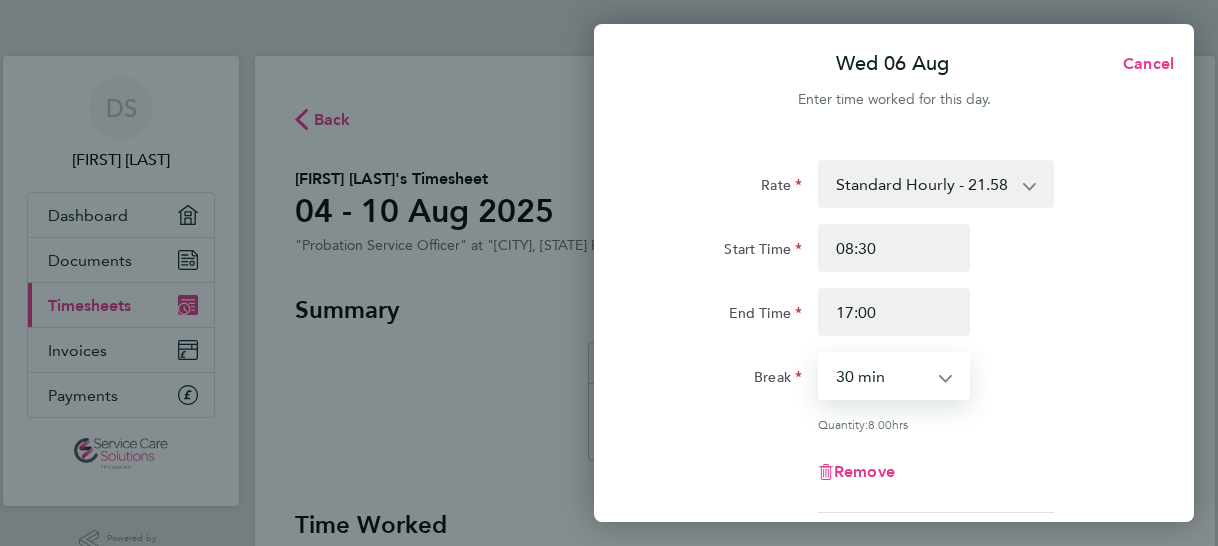 select on "0" 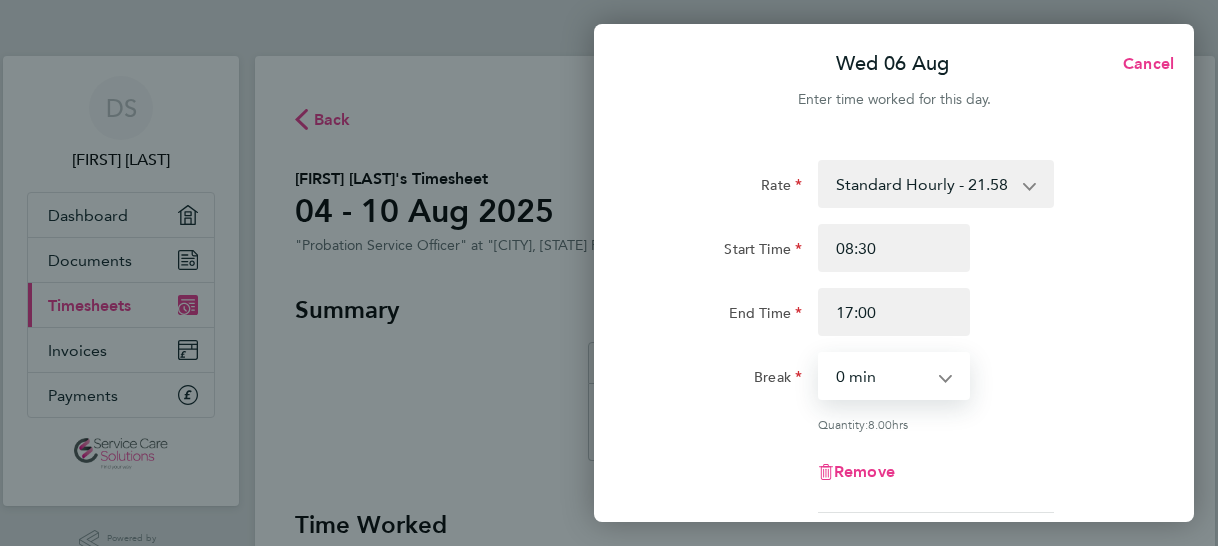 click on "0 min   15 min   30 min   45 min   60 min   75 min   90 min" at bounding box center [882, 376] 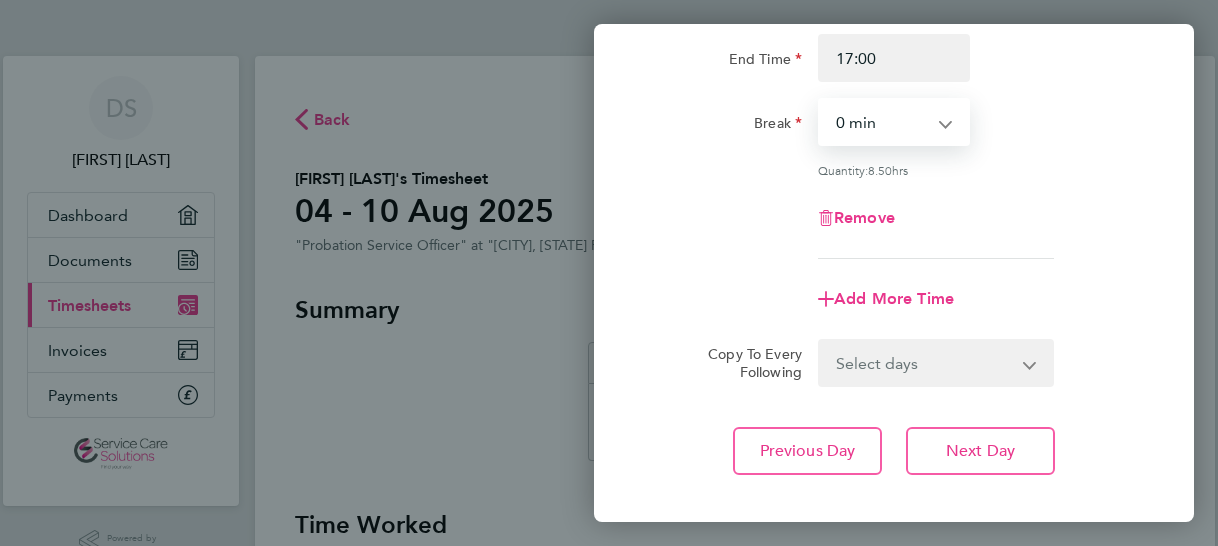 scroll, scrollTop: 300, scrollLeft: 0, axis: vertical 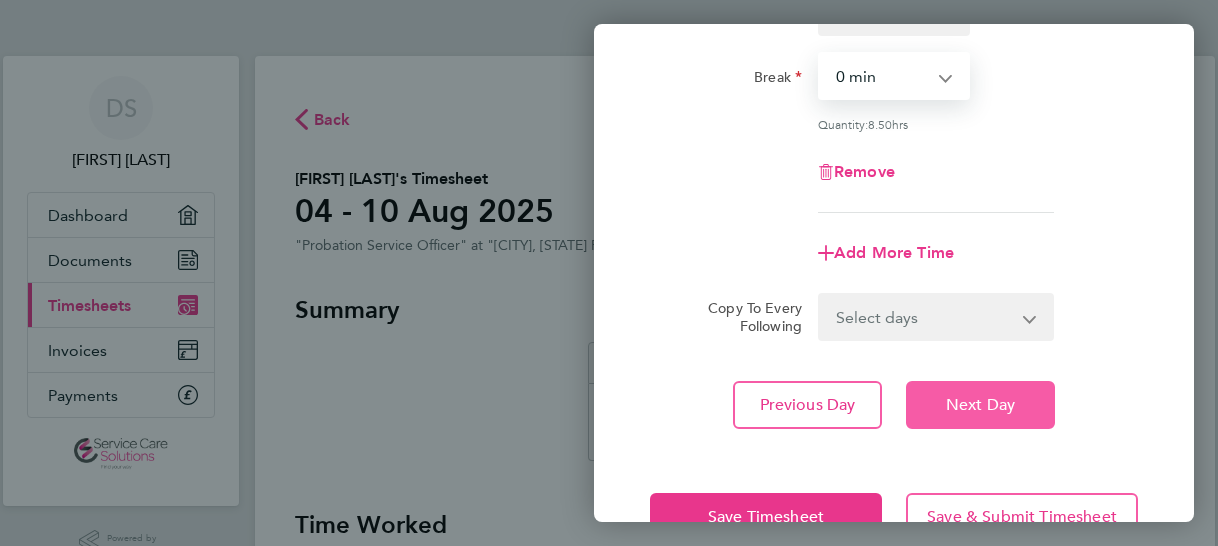 click on "Next Day" 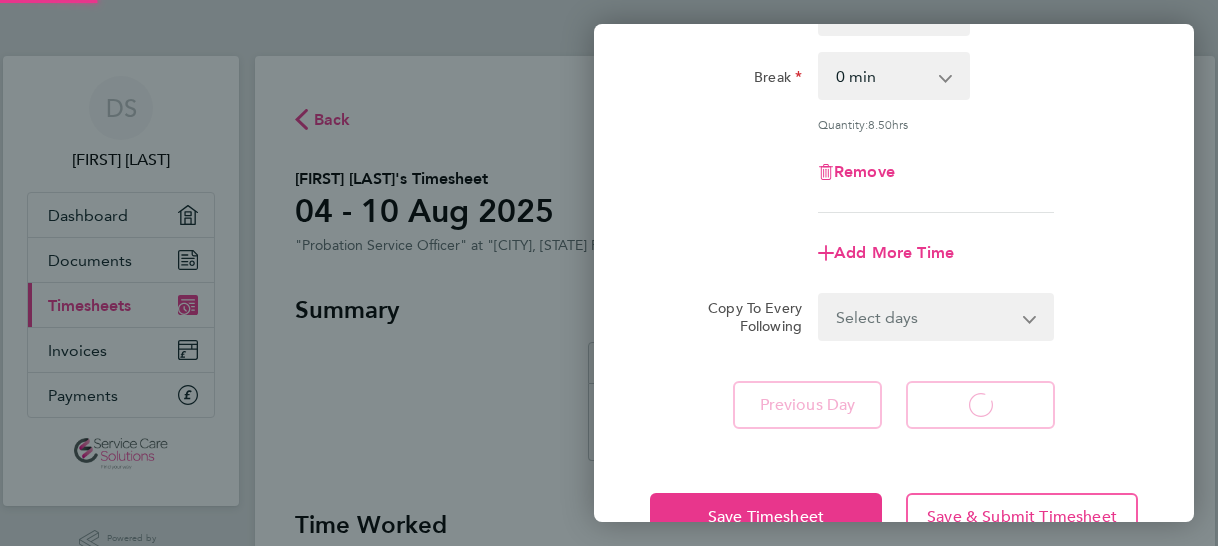 select on "30" 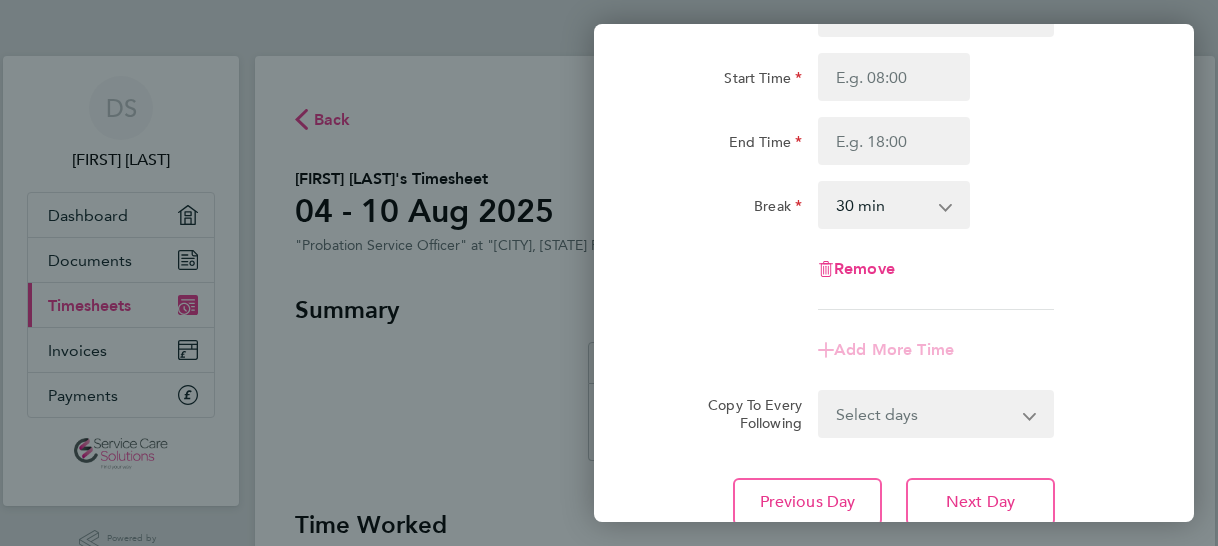 scroll, scrollTop: 100, scrollLeft: 0, axis: vertical 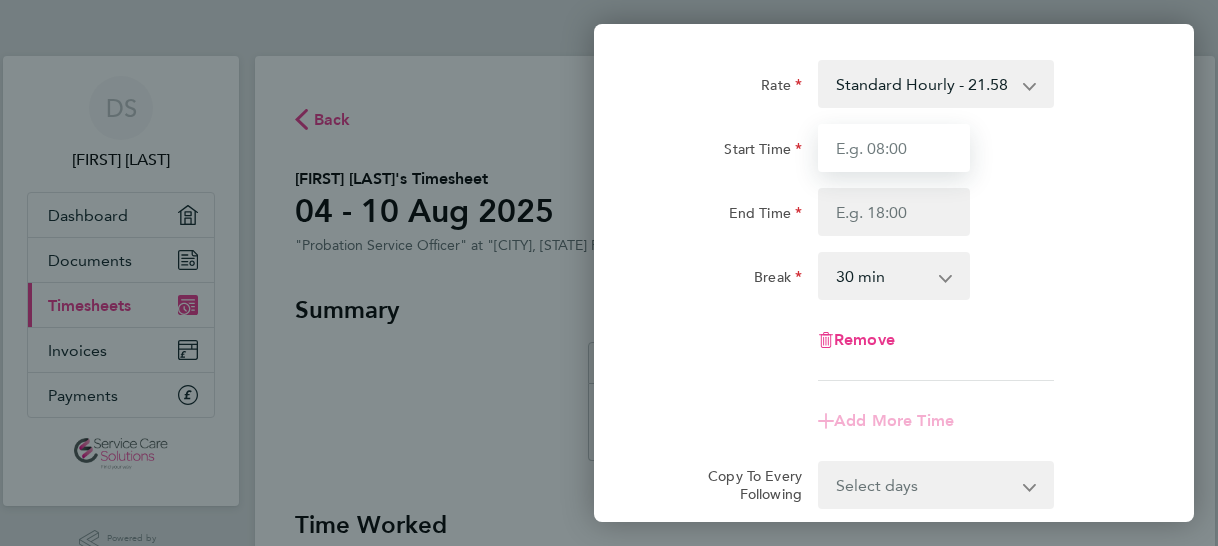 click on "Start Time" at bounding box center (894, 148) 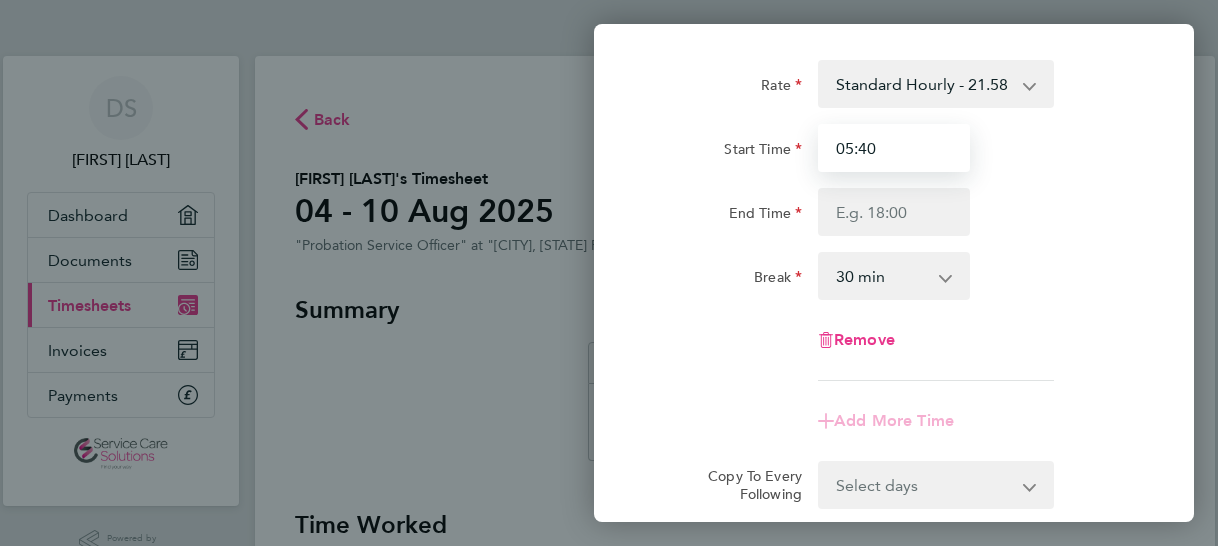 type on "05:40" 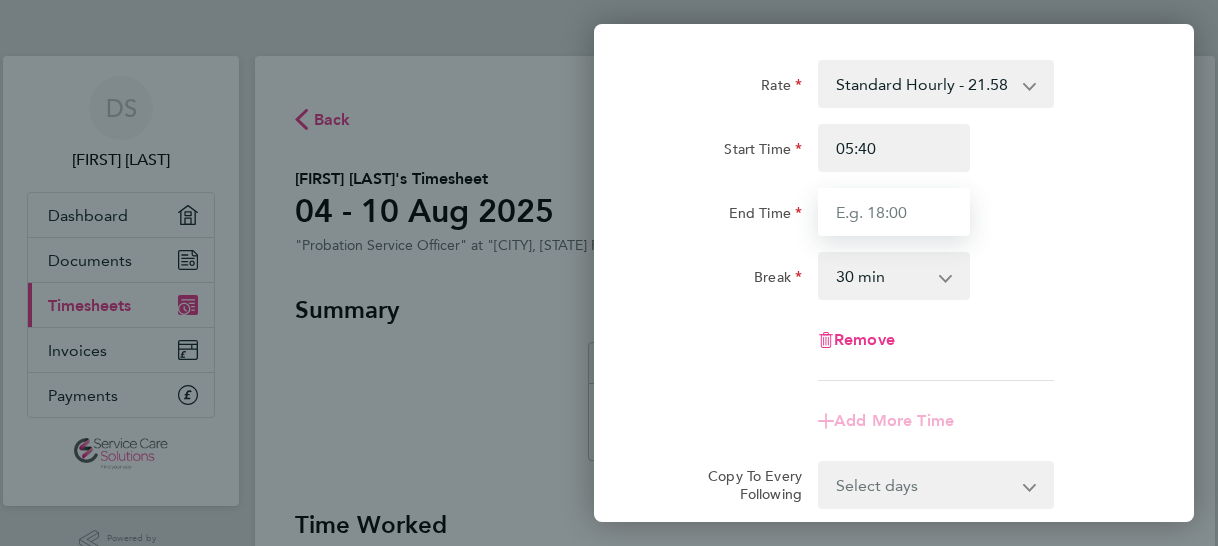 click on "End Time" at bounding box center (894, 212) 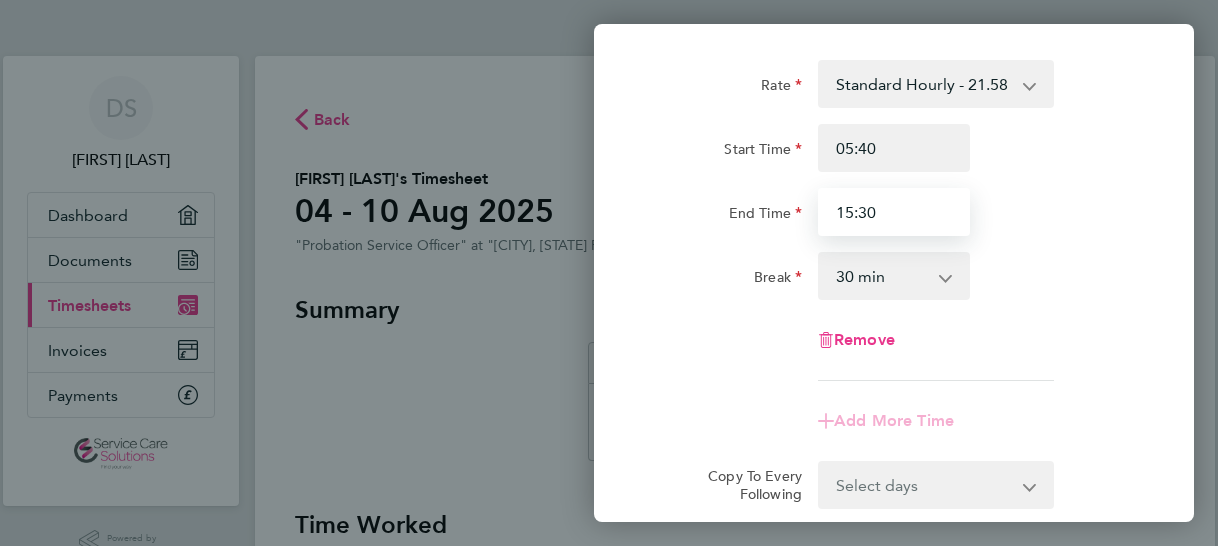 type on "15:30" 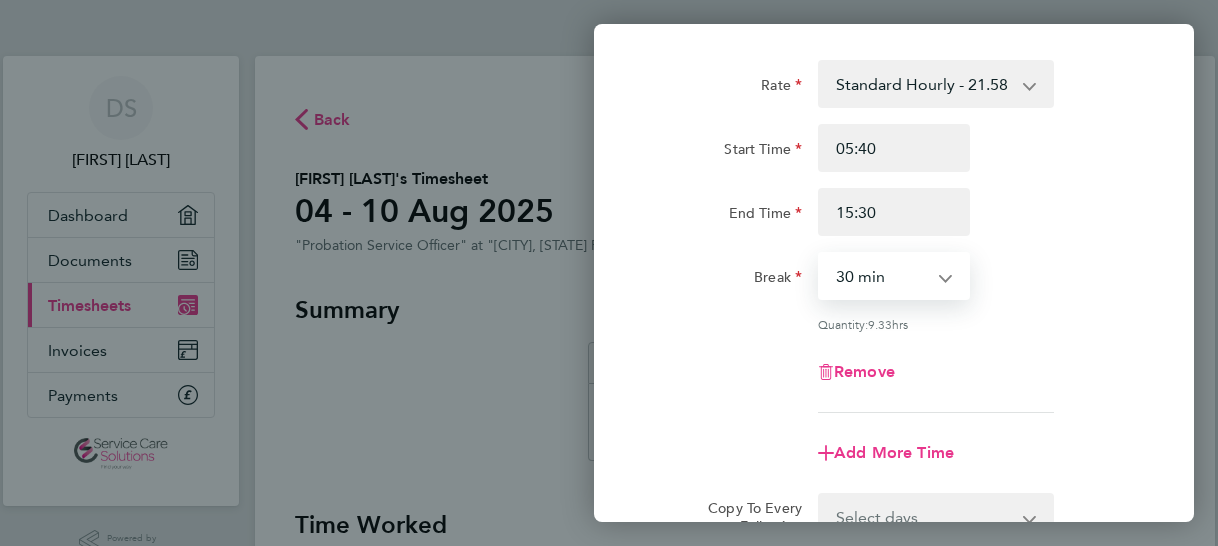 click on "0 min   15 min   30 min   45 min   60 min   75 min   90 min" at bounding box center (882, 276) 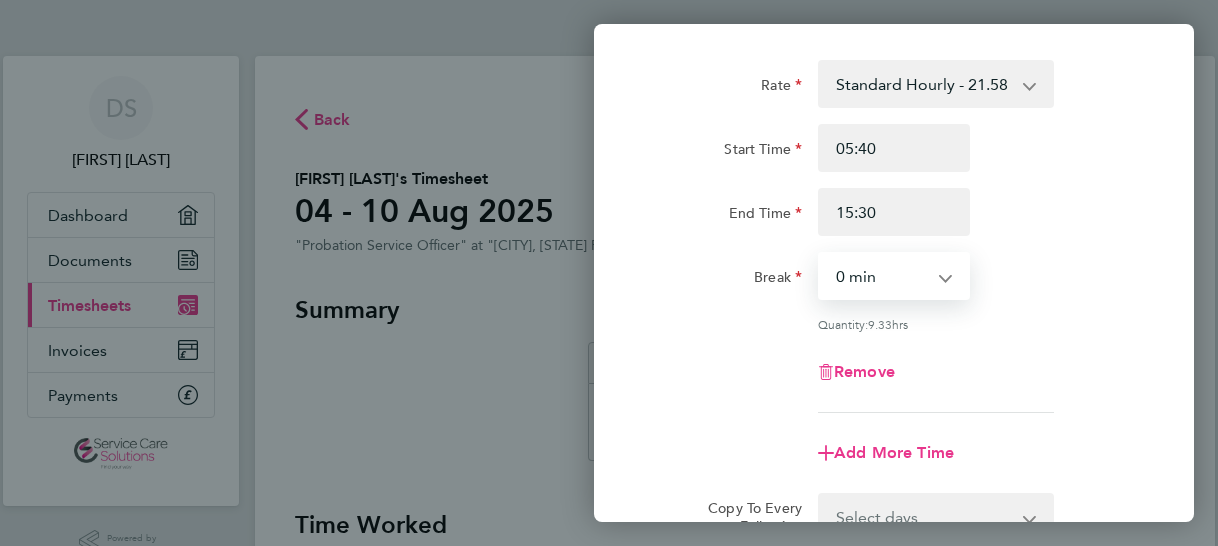 click on "0 min   15 min   30 min   45 min   60 min   75 min   90 min" at bounding box center (882, 276) 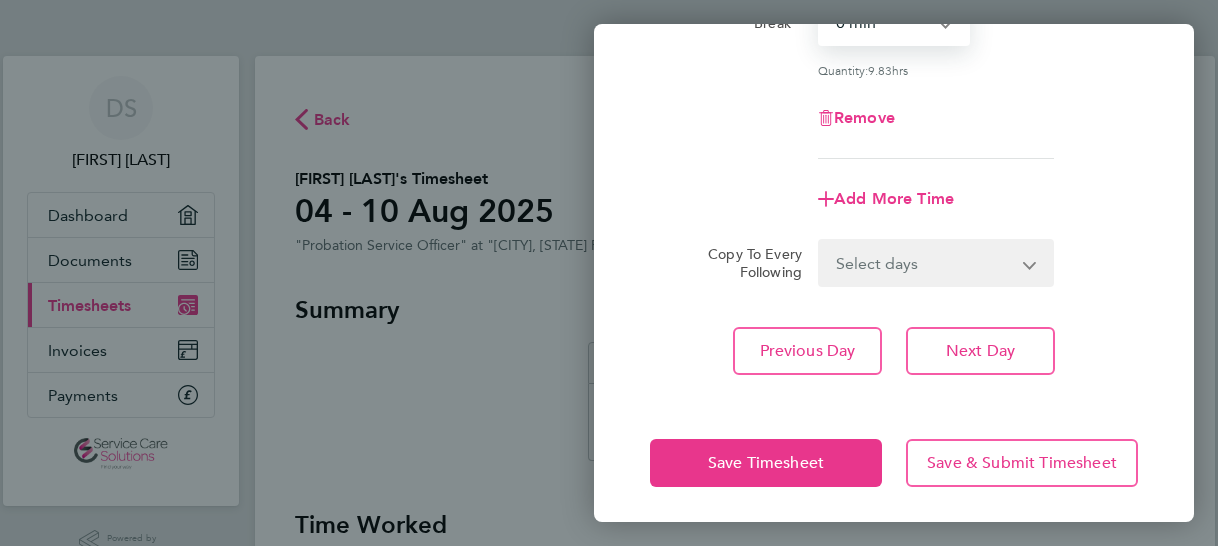 scroll, scrollTop: 357, scrollLeft: 0, axis: vertical 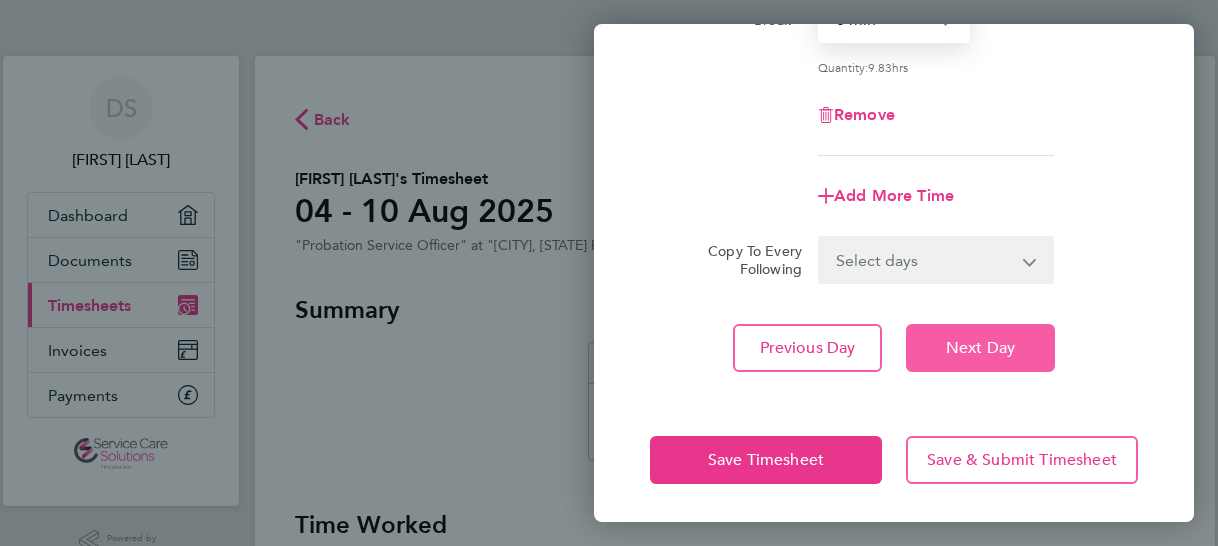 click on "Next Day" 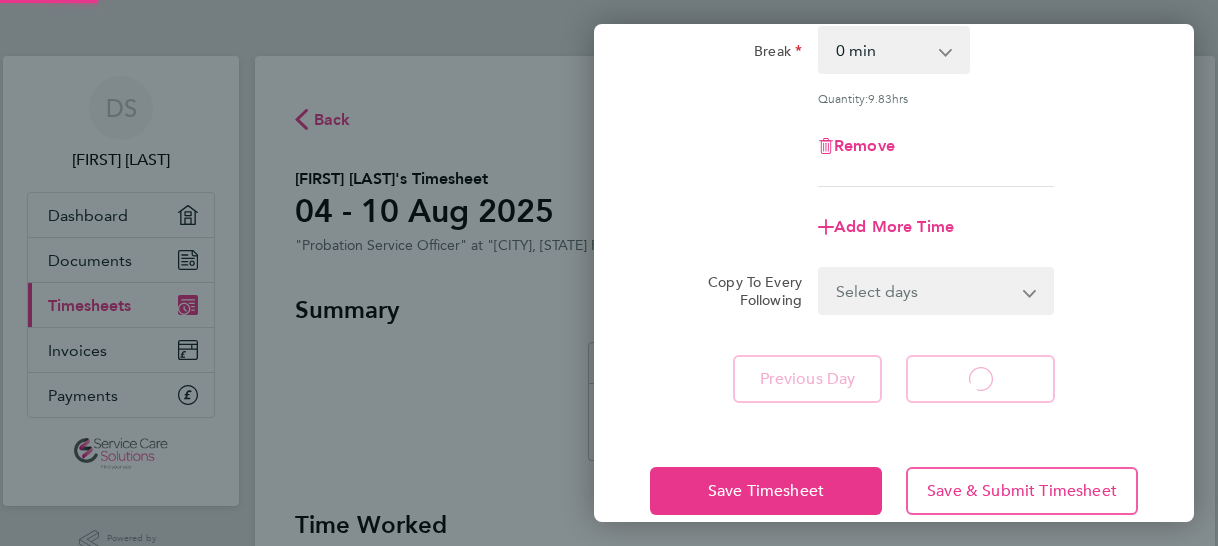 select on "30" 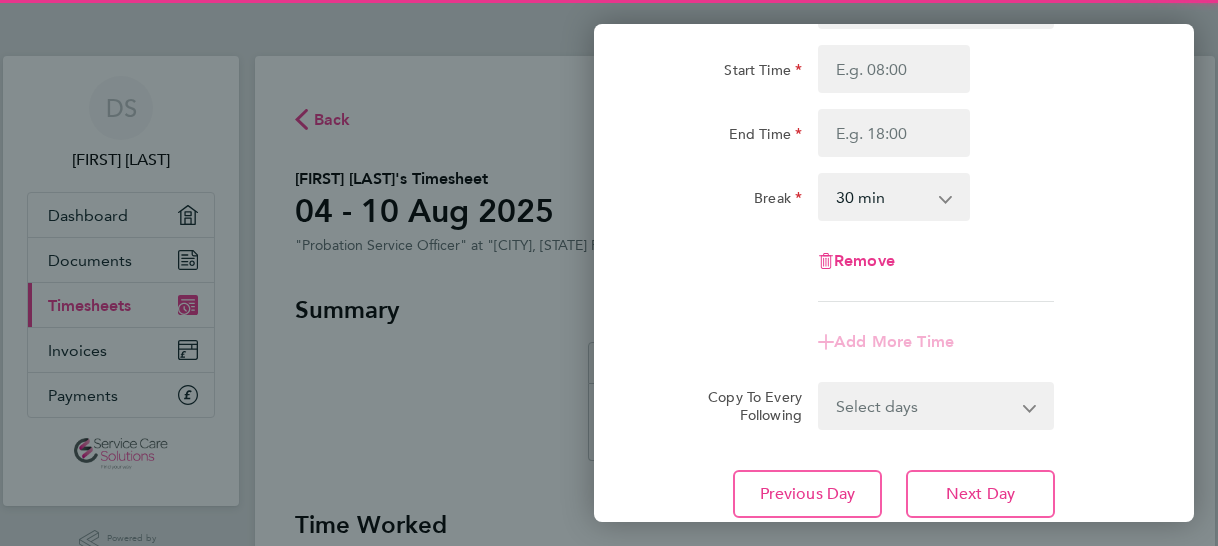 scroll, scrollTop: 0, scrollLeft: 0, axis: both 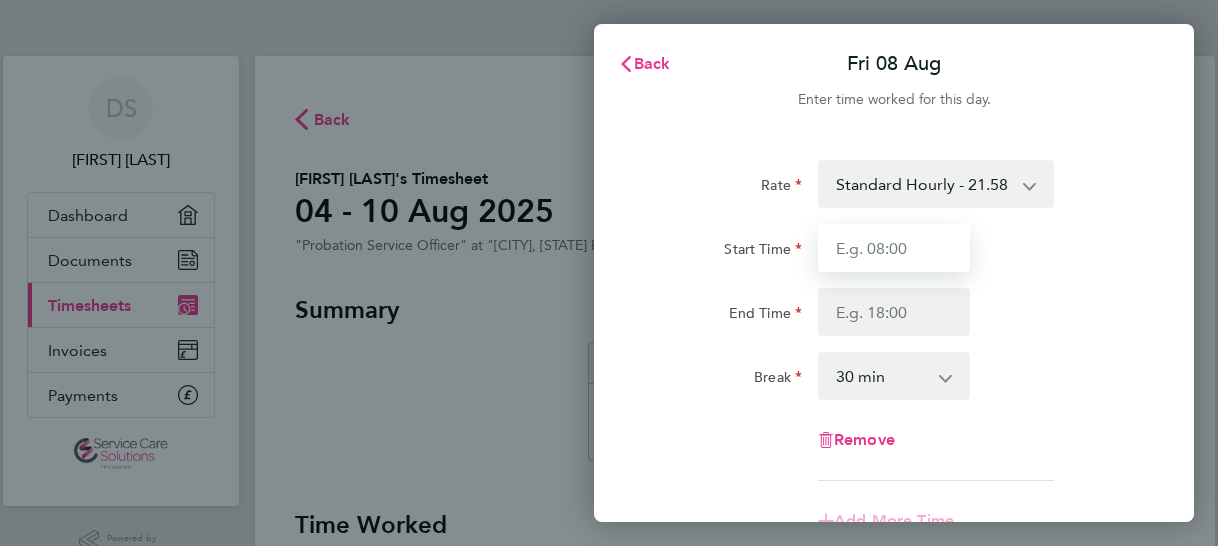 click on "Start Time" at bounding box center (894, 248) 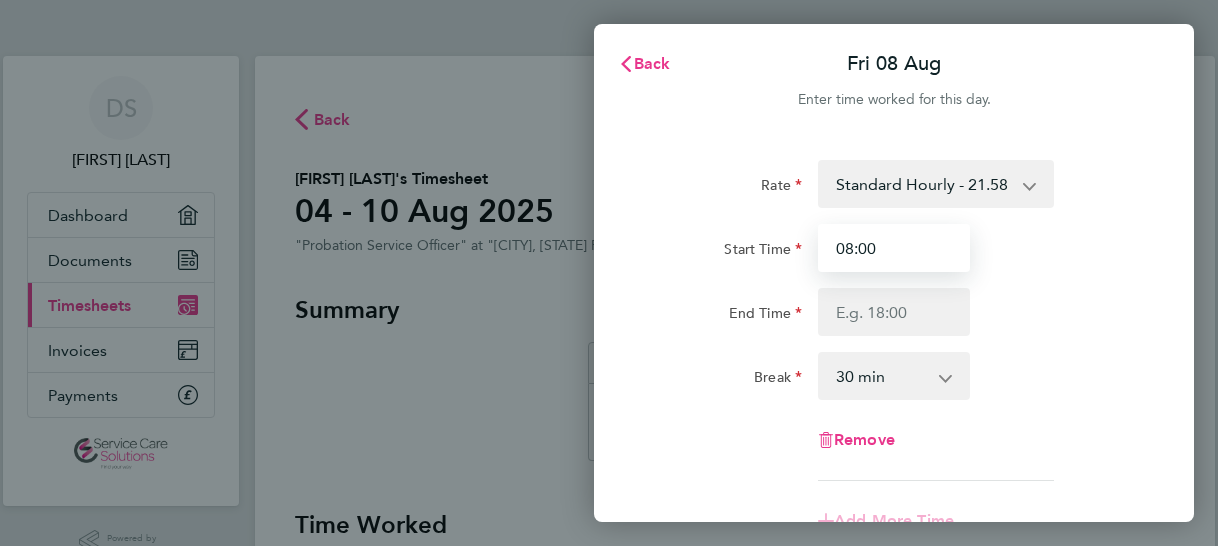 type on "08:00" 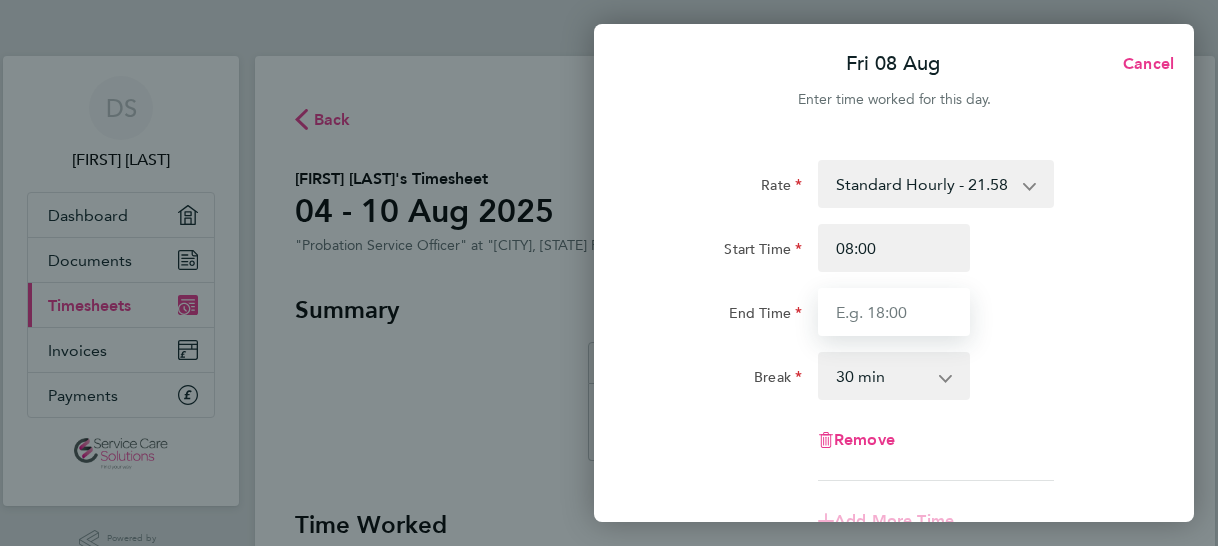 click on "End Time" at bounding box center (894, 312) 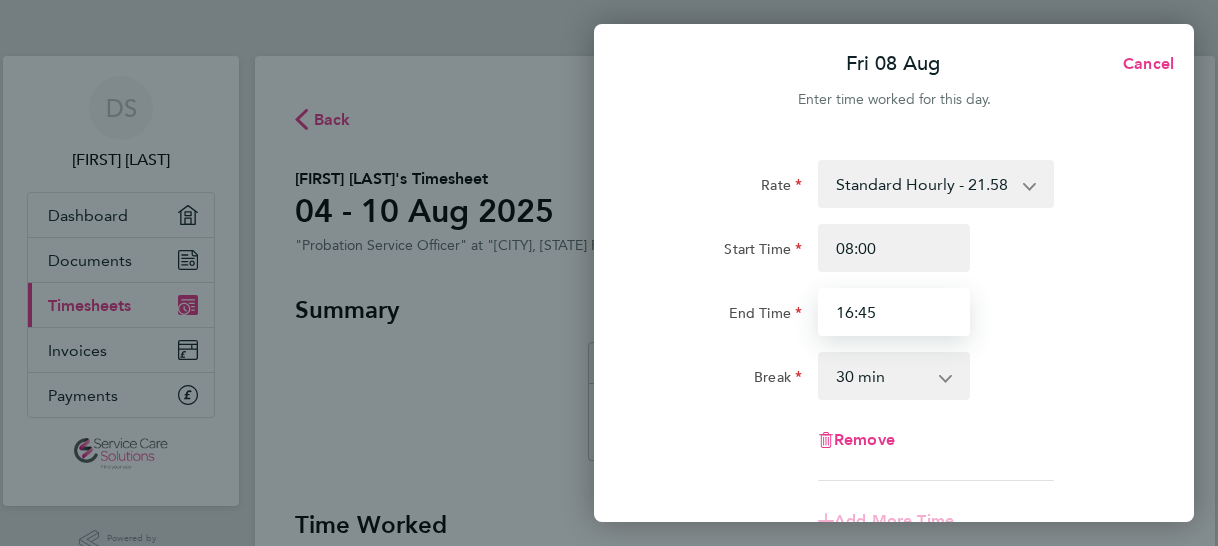 type on "16:45" 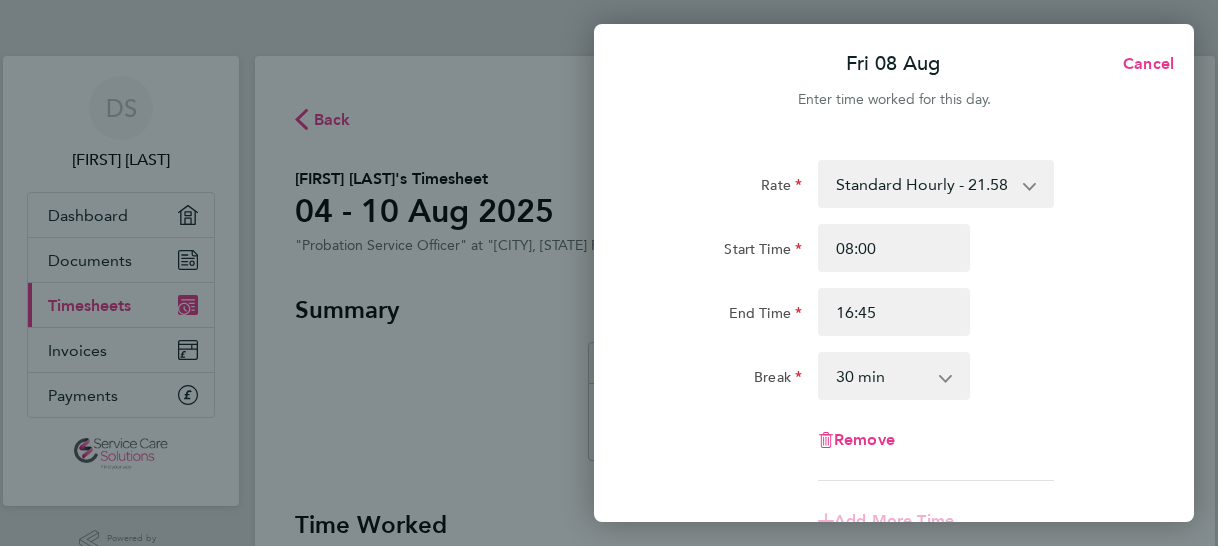 click on "0 min   15 min   30 min   45 min   60 min   75 min   90 min" at bounding box center (882, 376) 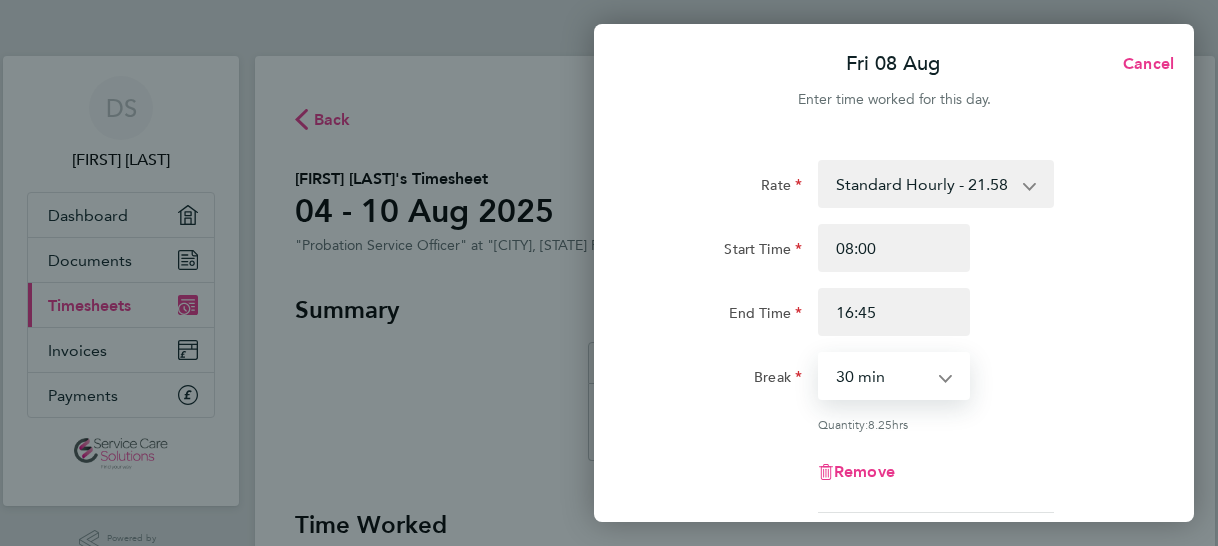 select on "0" 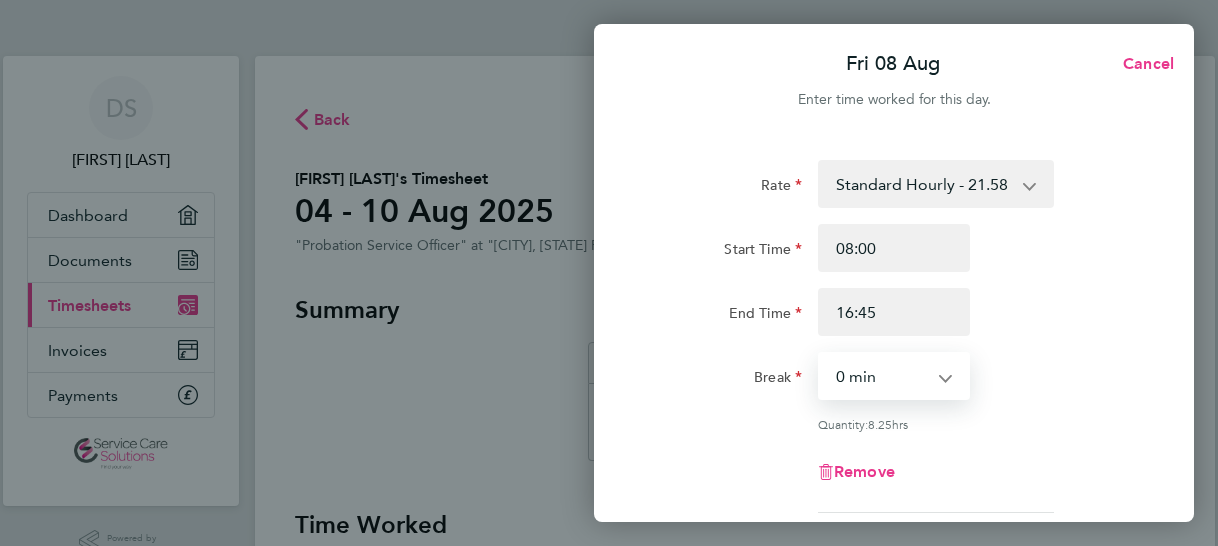 click on "0 min   15 min   30 min   45 min   60 min   75 min   90 min" at bounding box center (882, 376) 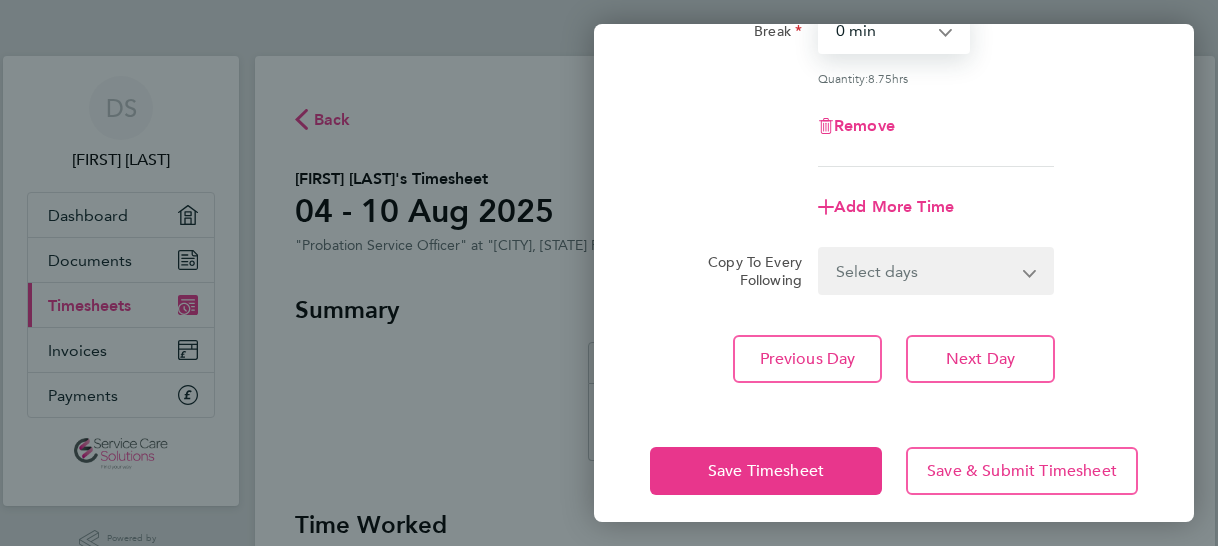 scroll, scrollTop: 357, scrollLeft: 0, axis: vertical 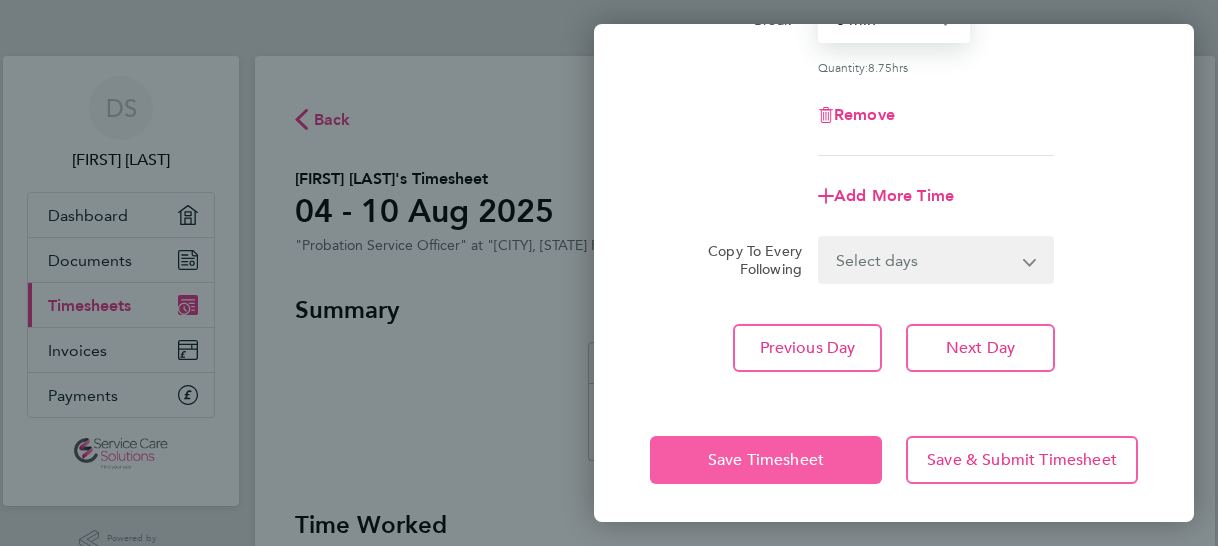 click on "Save Timesheet" 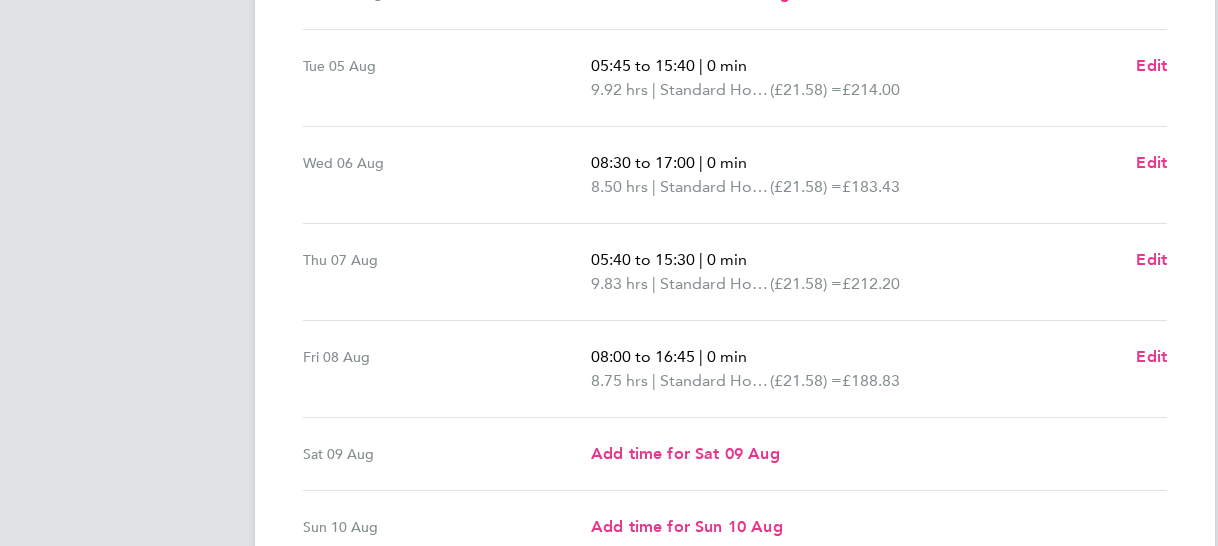 scroll, scrollTop: 791, scrollLeft: 0, axis: vertical 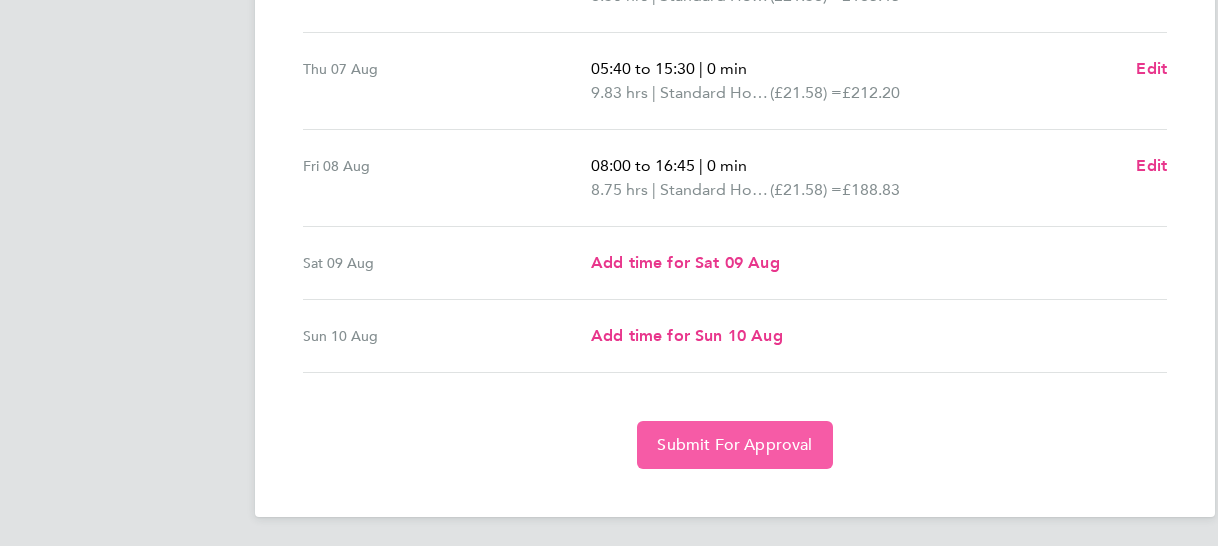 click on "Submit For Approval" 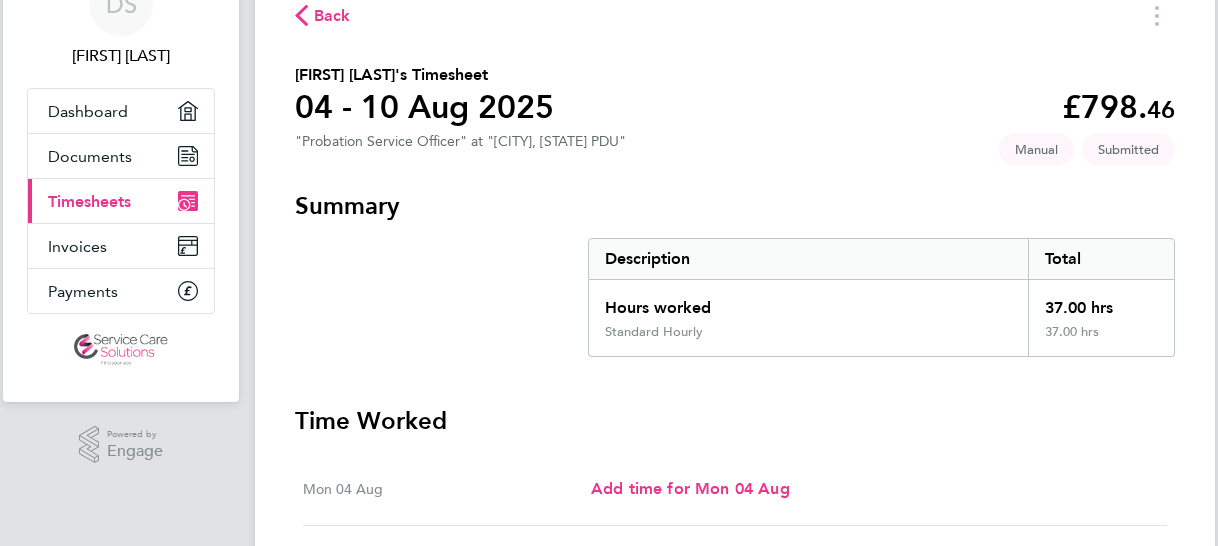 scroll, scrollTop: 95, scrollLeft: 0, axis: vertical 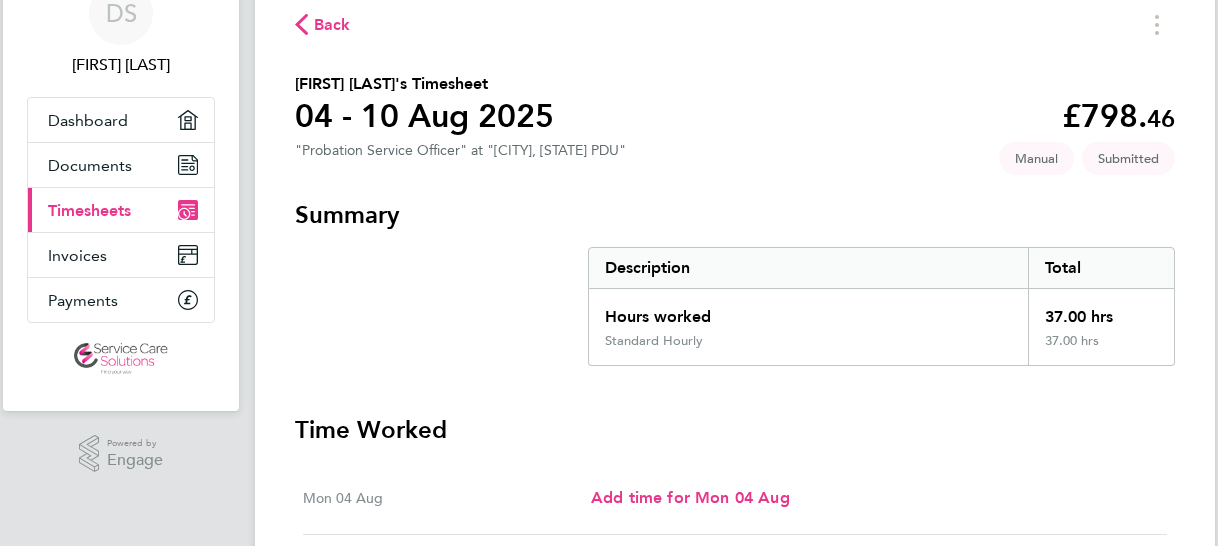 click on "Back" 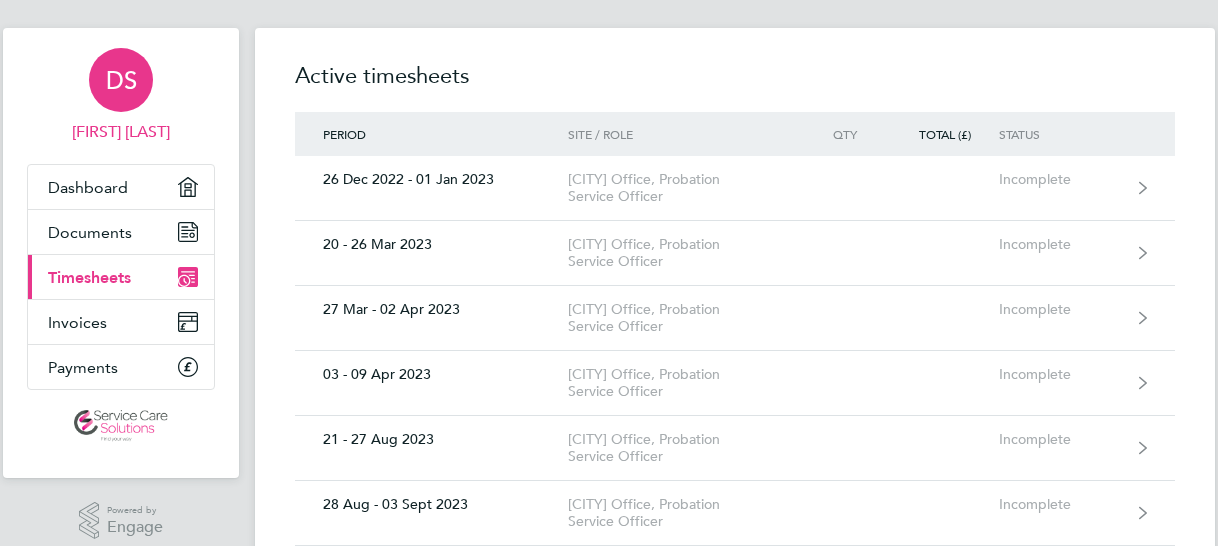 scroll, scrollTop: 0, scrollLeft: 0, axis: both 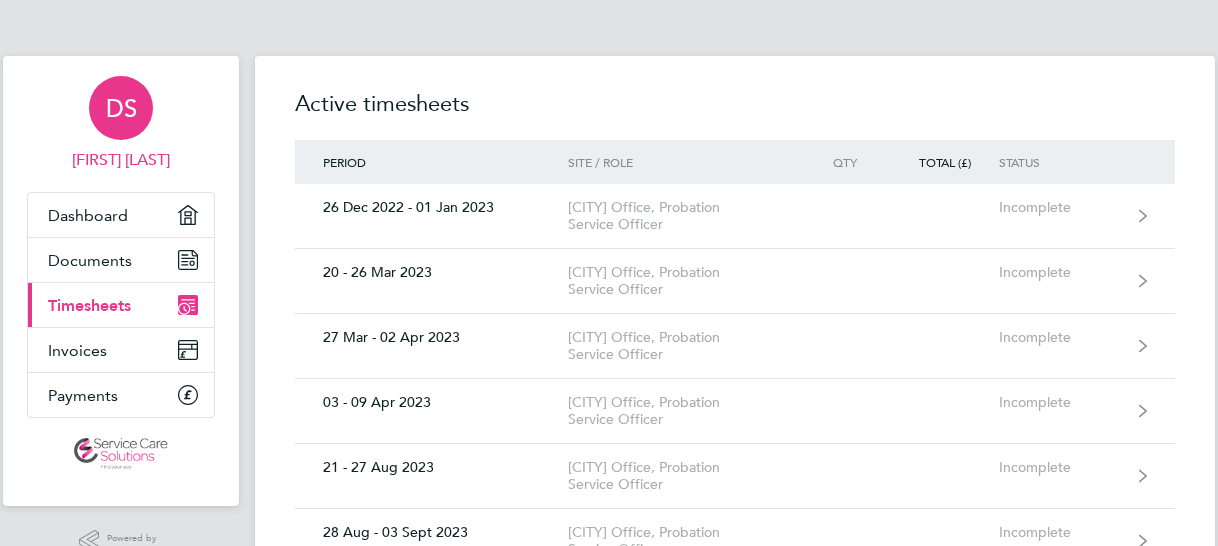 click on "DS" at bounding box center [121, 108] 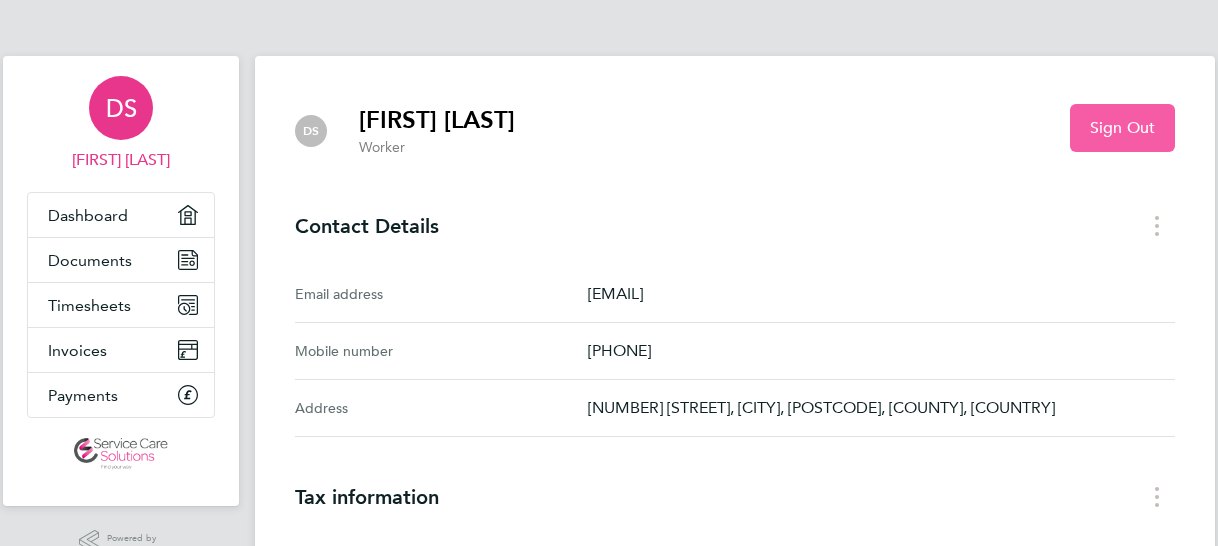 click on "Sign Out" at bounding box center (1122, 128) 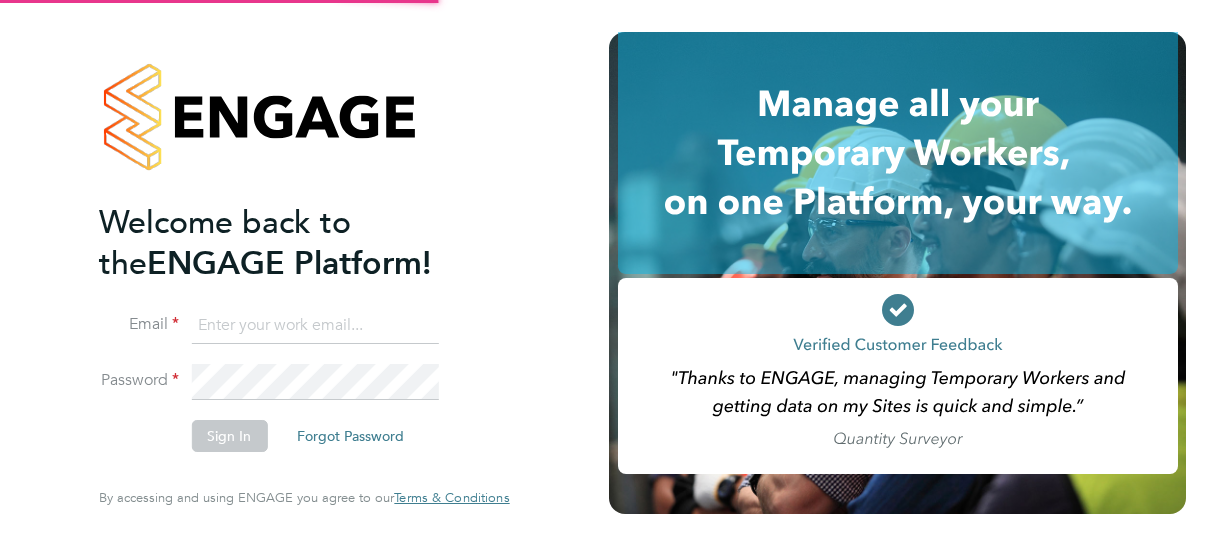 type on "[EMAIL]" 